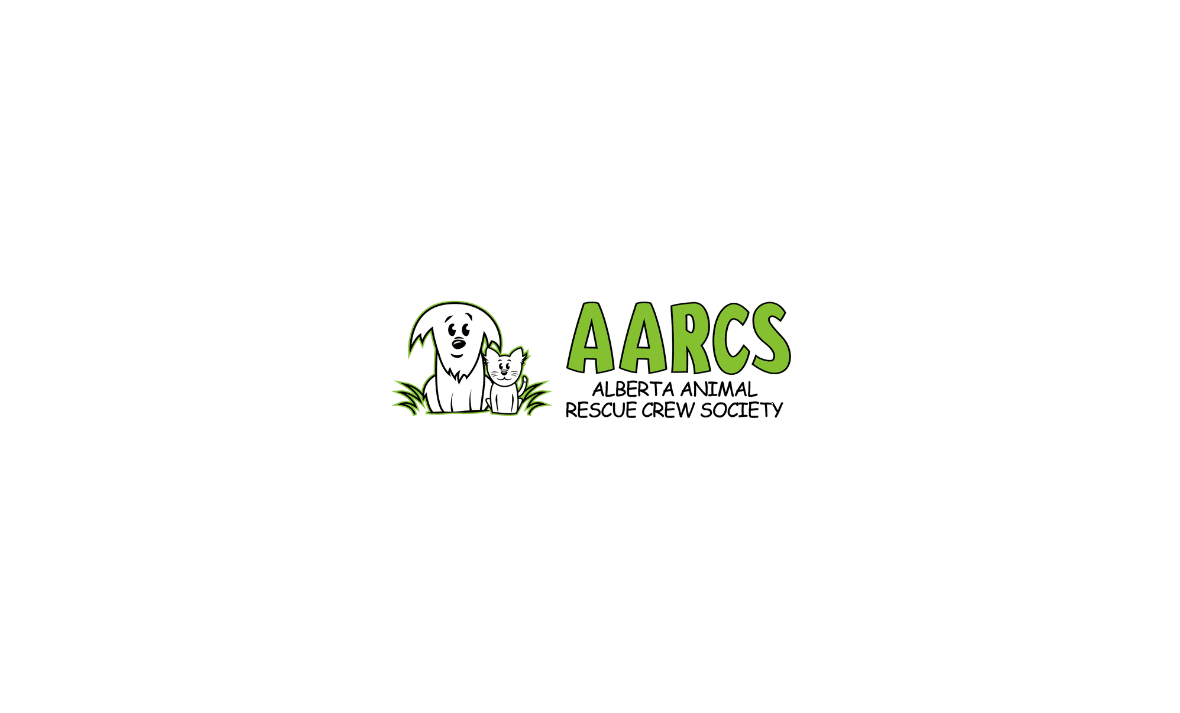 scroll, scrollTop: 0, scrollLeft: 0, axis: both 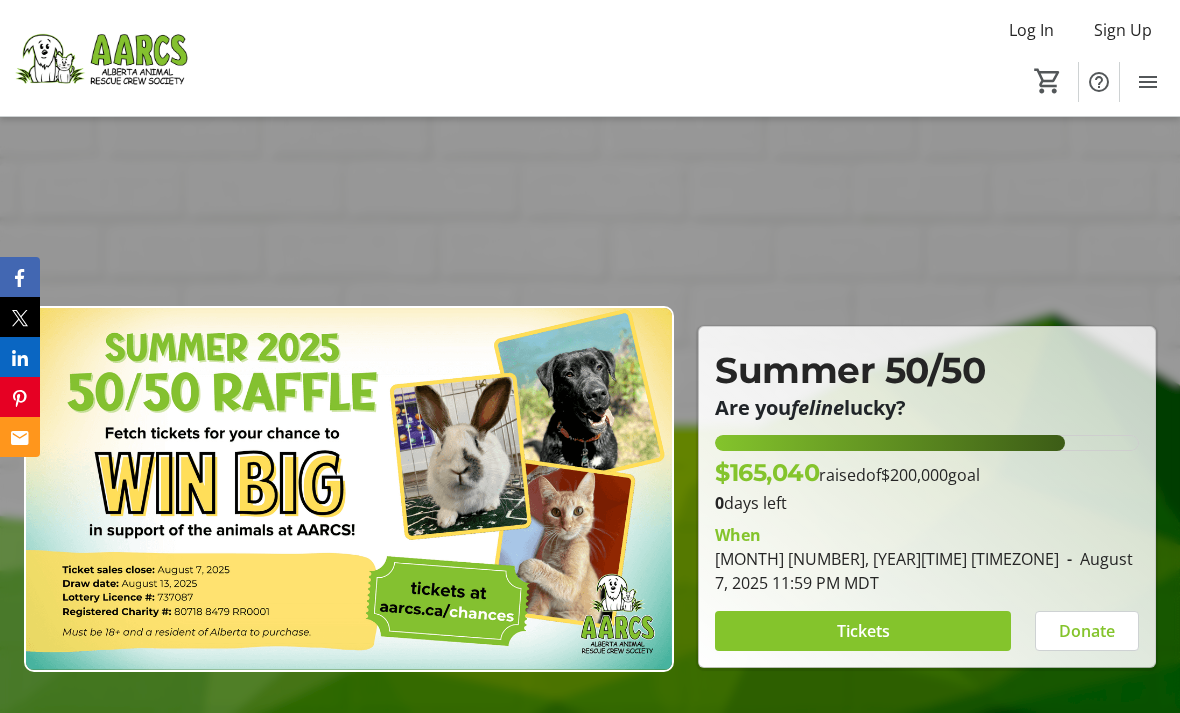 click at bounding box center [863, 631] 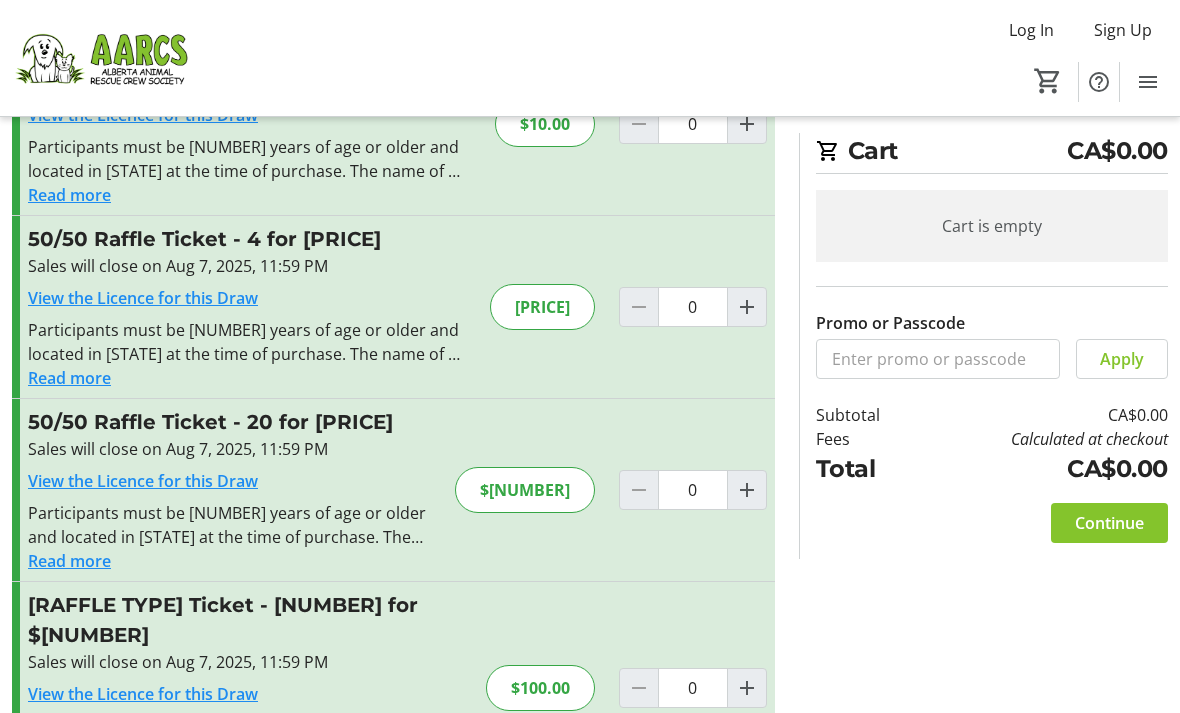 scroll, scrollTop: 144, scrollLeft: 0, axis: vertical 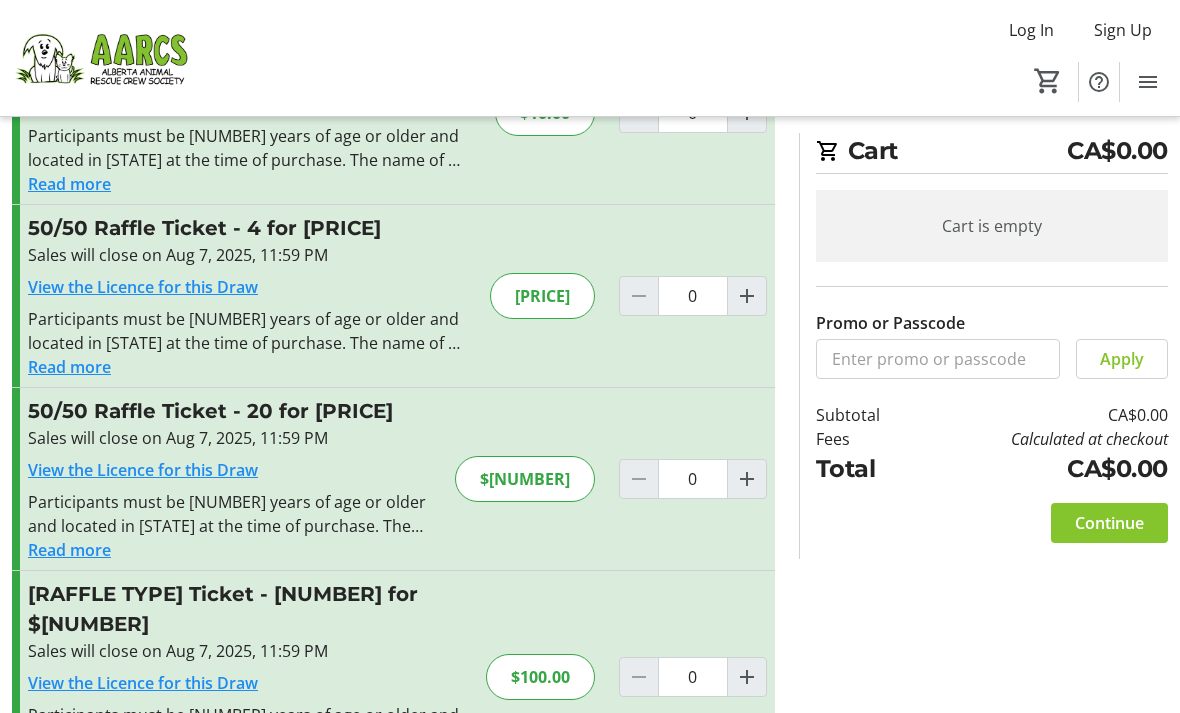 click on "$100.00" 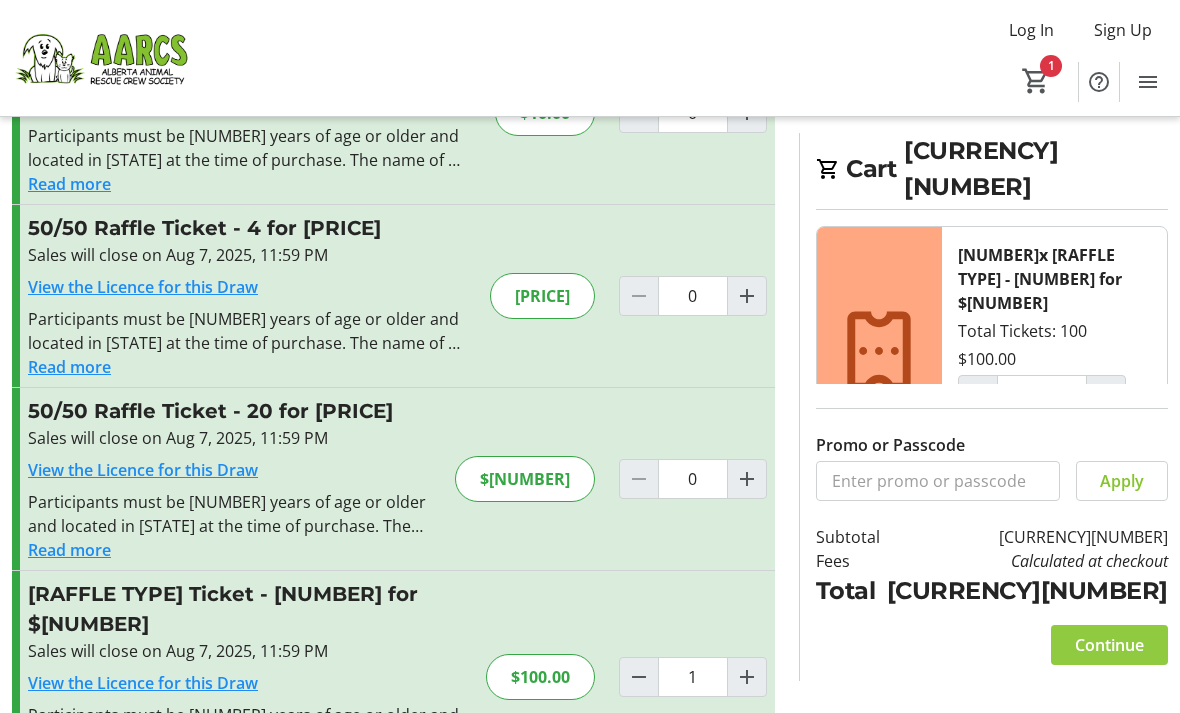 click 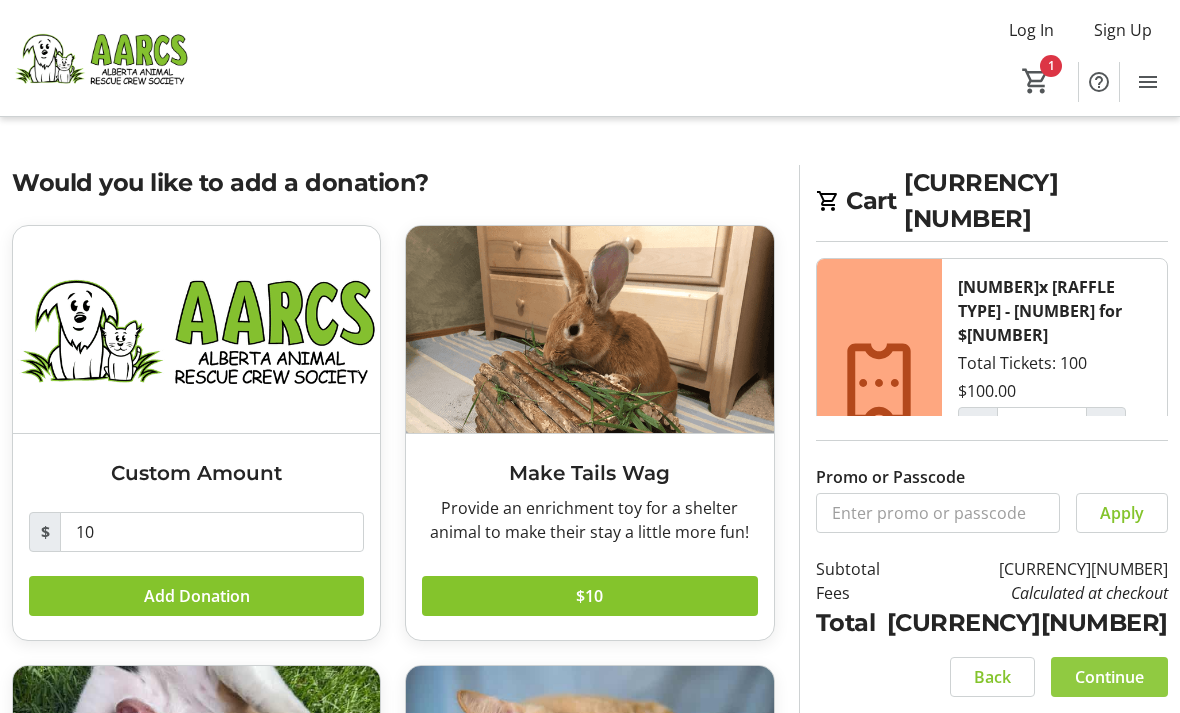 click on "Continue" 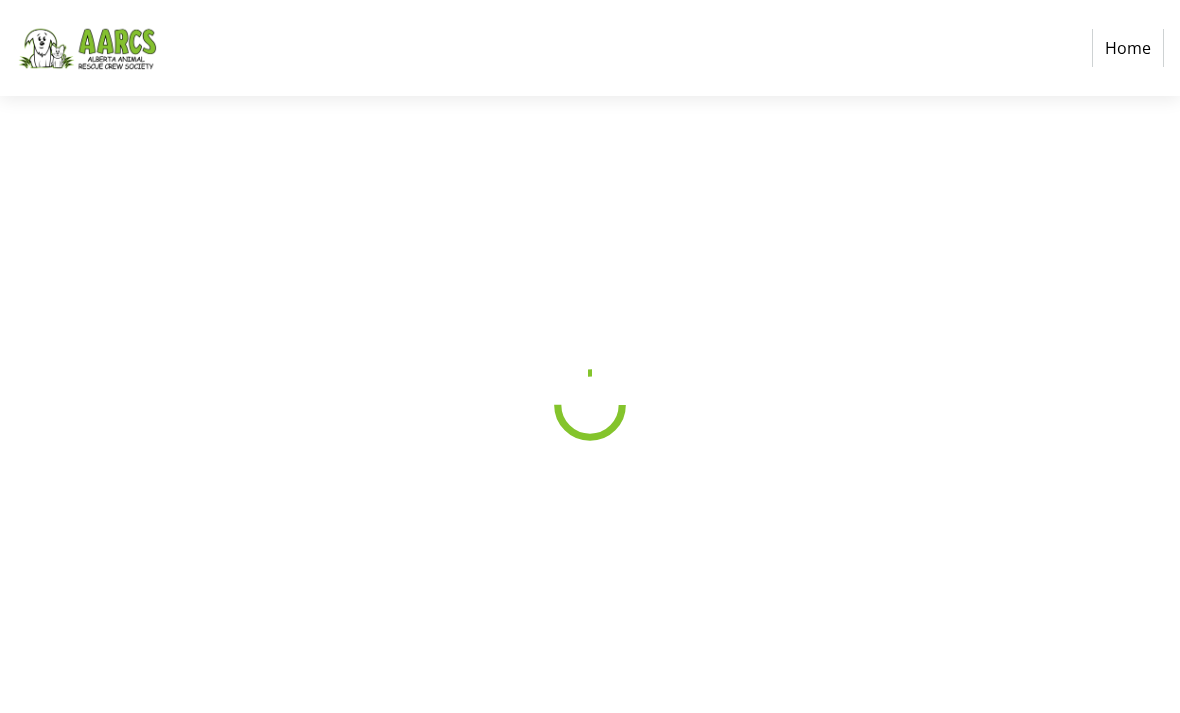 select on "[STATE_CODE]" 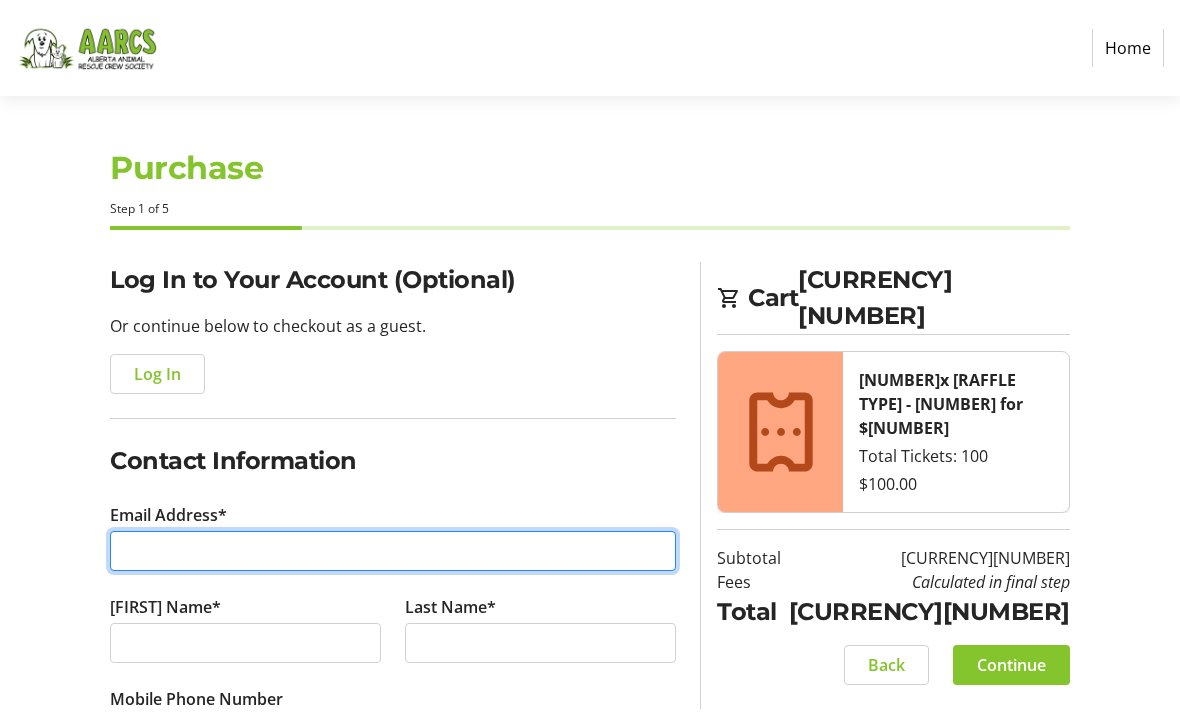 click on "Email Address*" at bounding box center (393, 551) 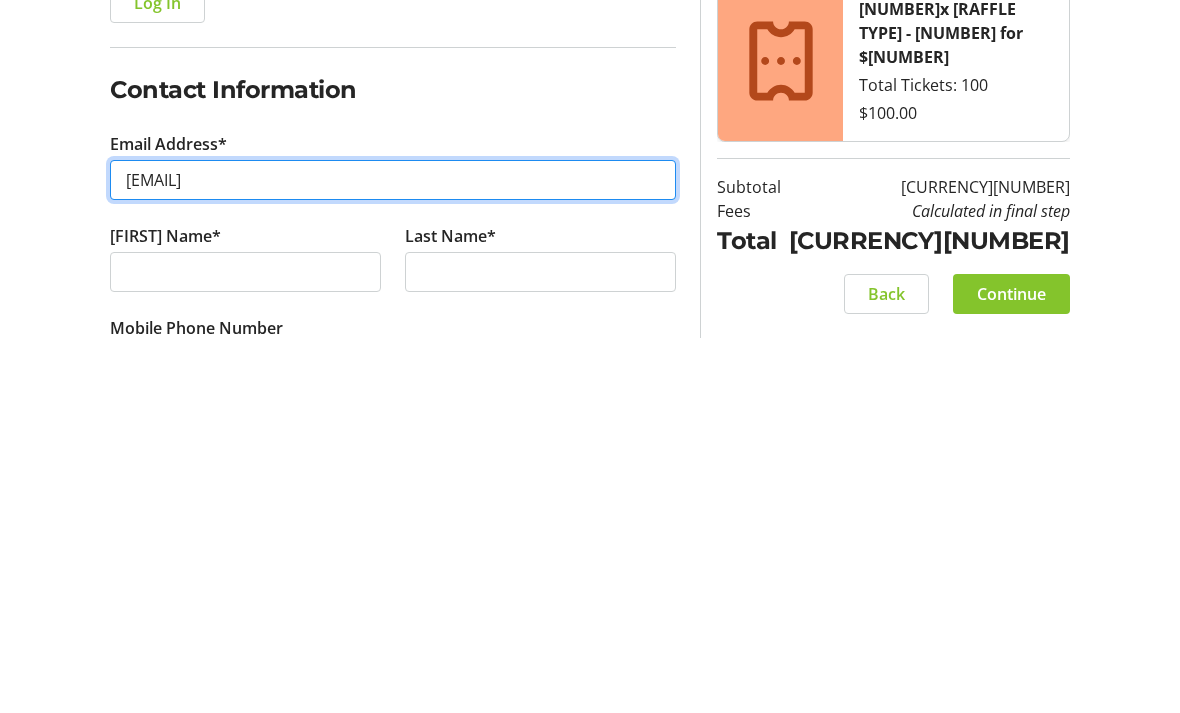 type on "[EMAIL]" 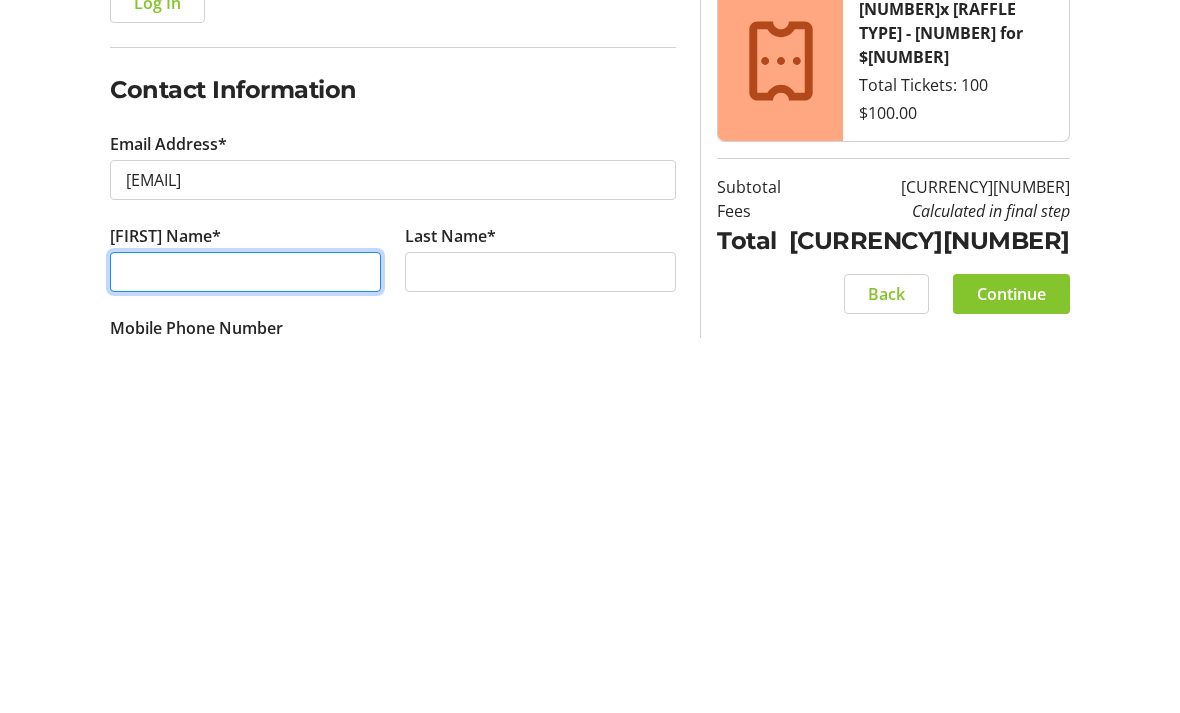 click on "[FIRST] Name*" at bounding box center [245, 643] 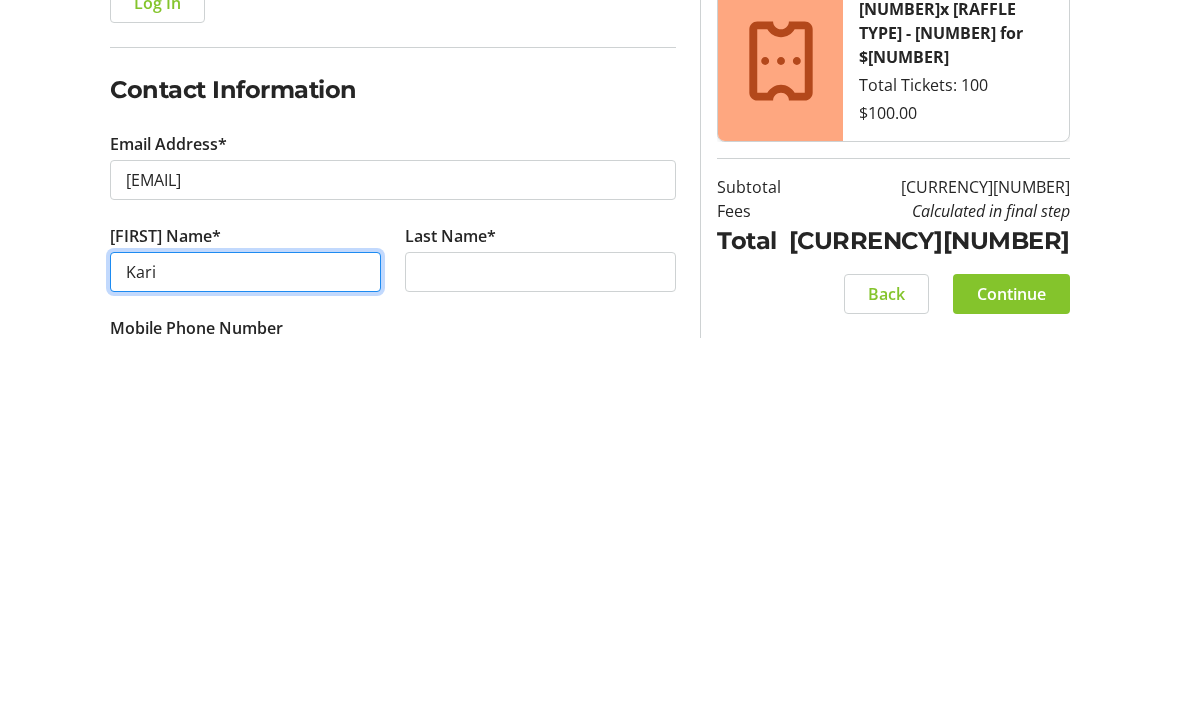 type on "Kari" 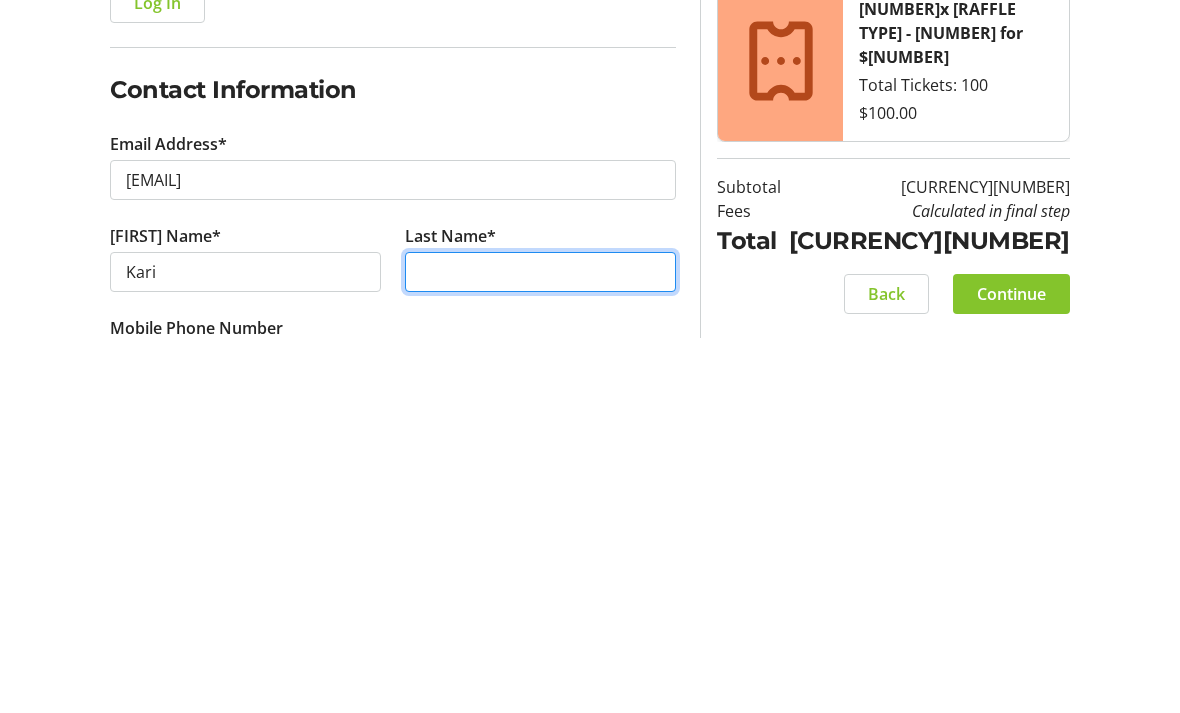 click on "Last Name*" at bounding box center (540, 643) 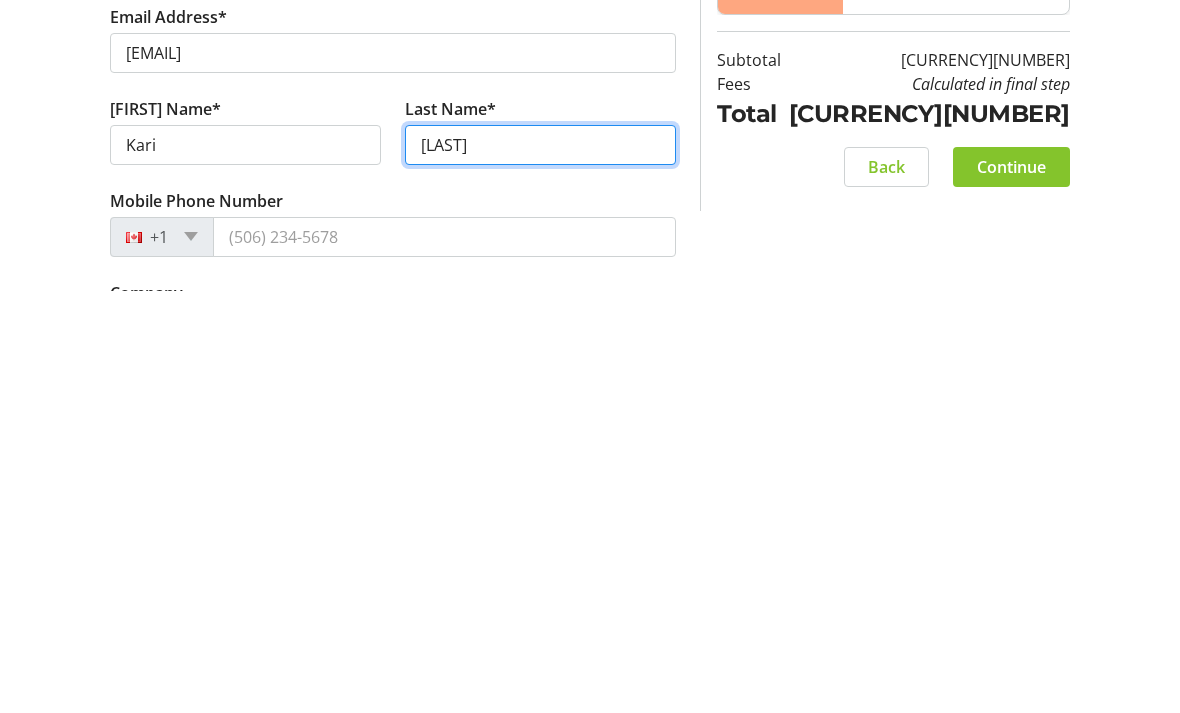 scroll, scrollTop: 78, scrollLeft: 0, axis: vertical 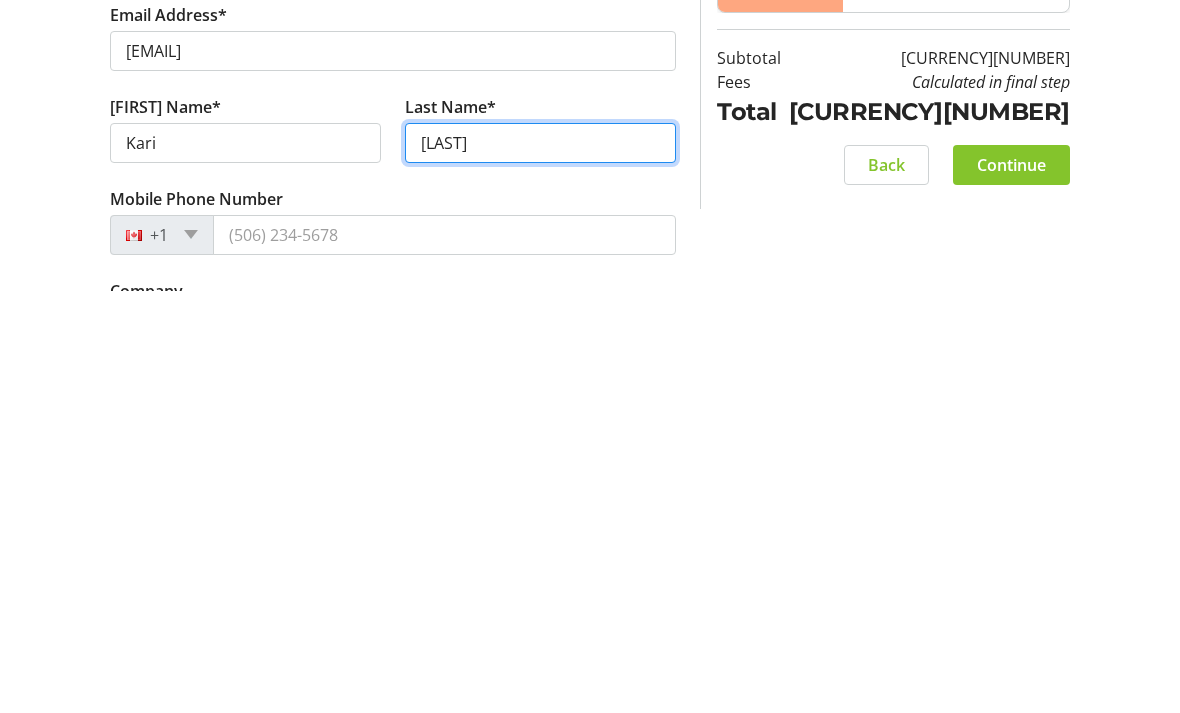 type on "[LAST]" 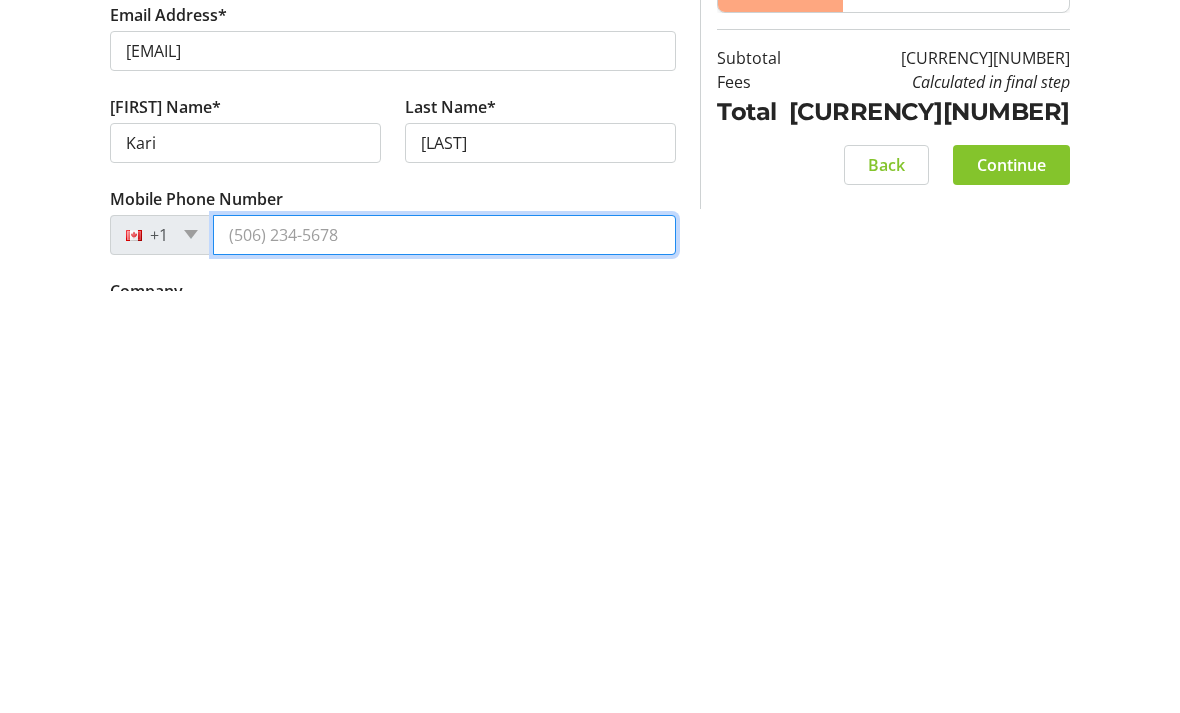 click on "Mobile Phone Number" at bounding box center (444, 657) 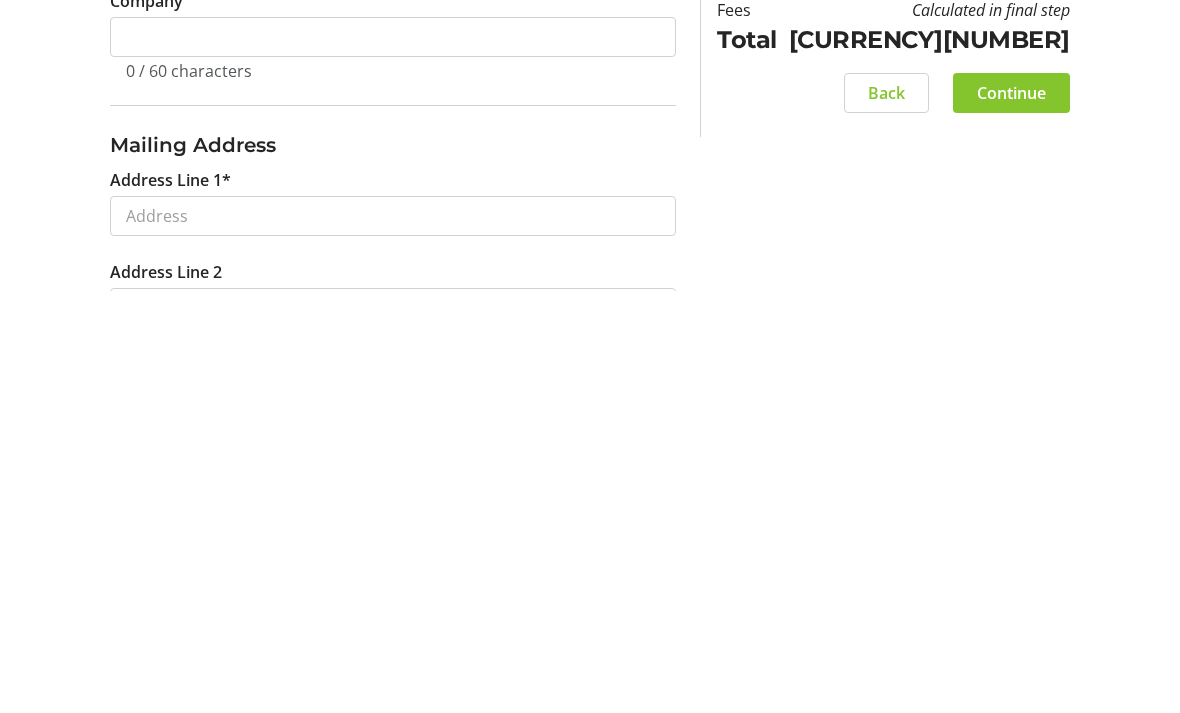 scroll, scrollTop: 386, scrollLeft: 0, axis: vertical 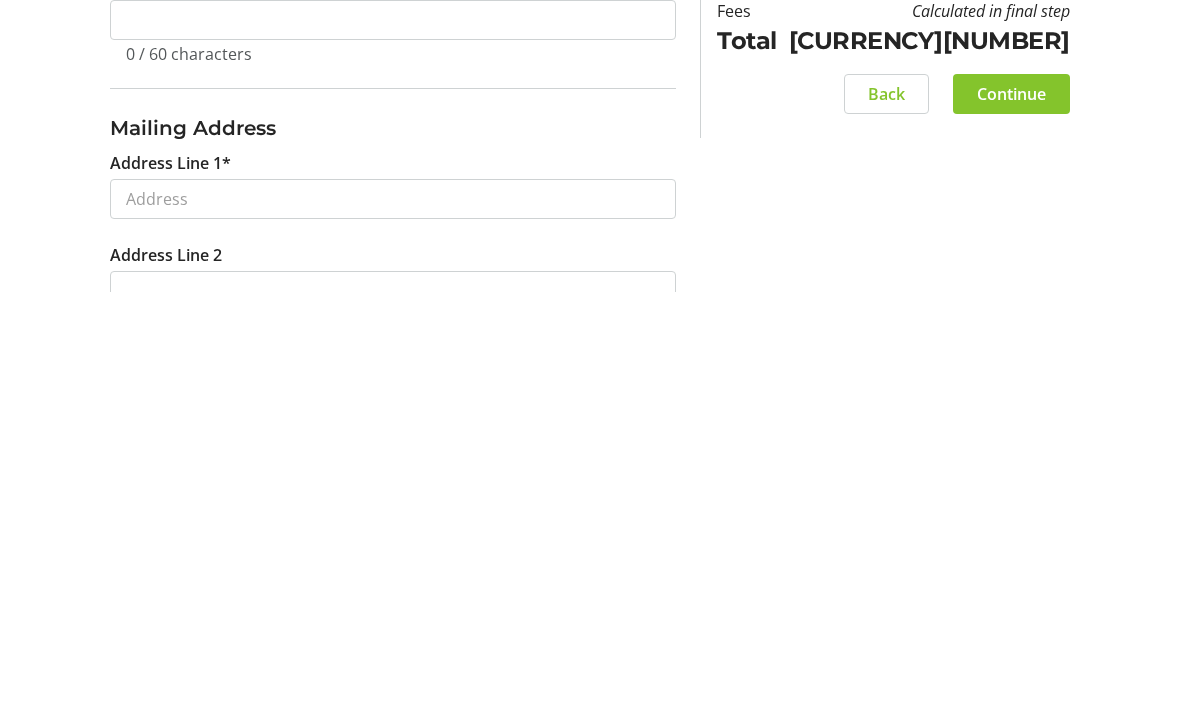 type on "([PHONE])" 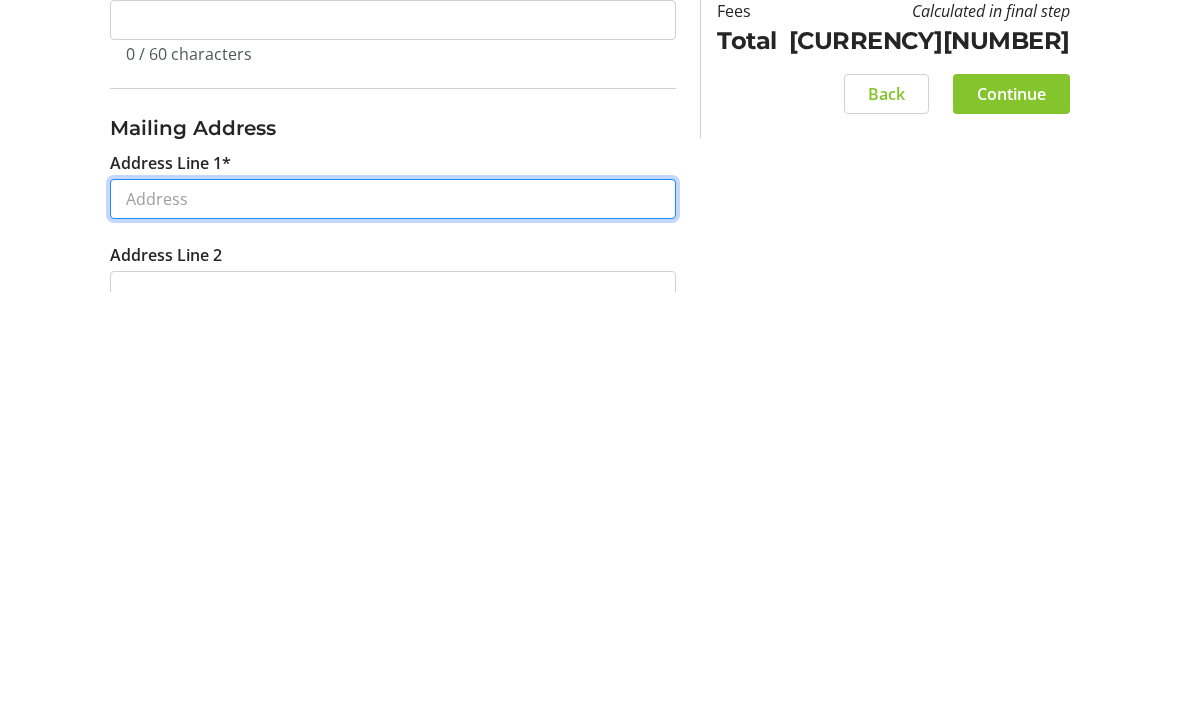 click on "Address Line 1*" at bounding box center (393, 620) 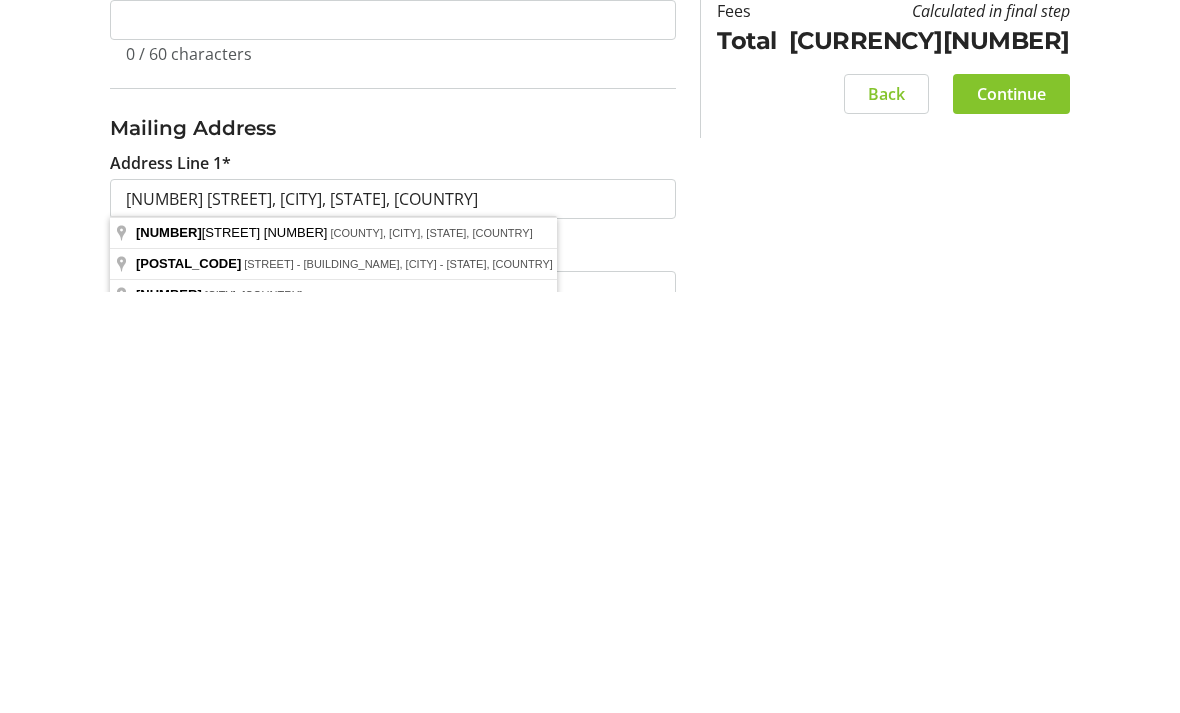 scroll, scrollTop: 807, scrollLeft: 0, axis: vertical 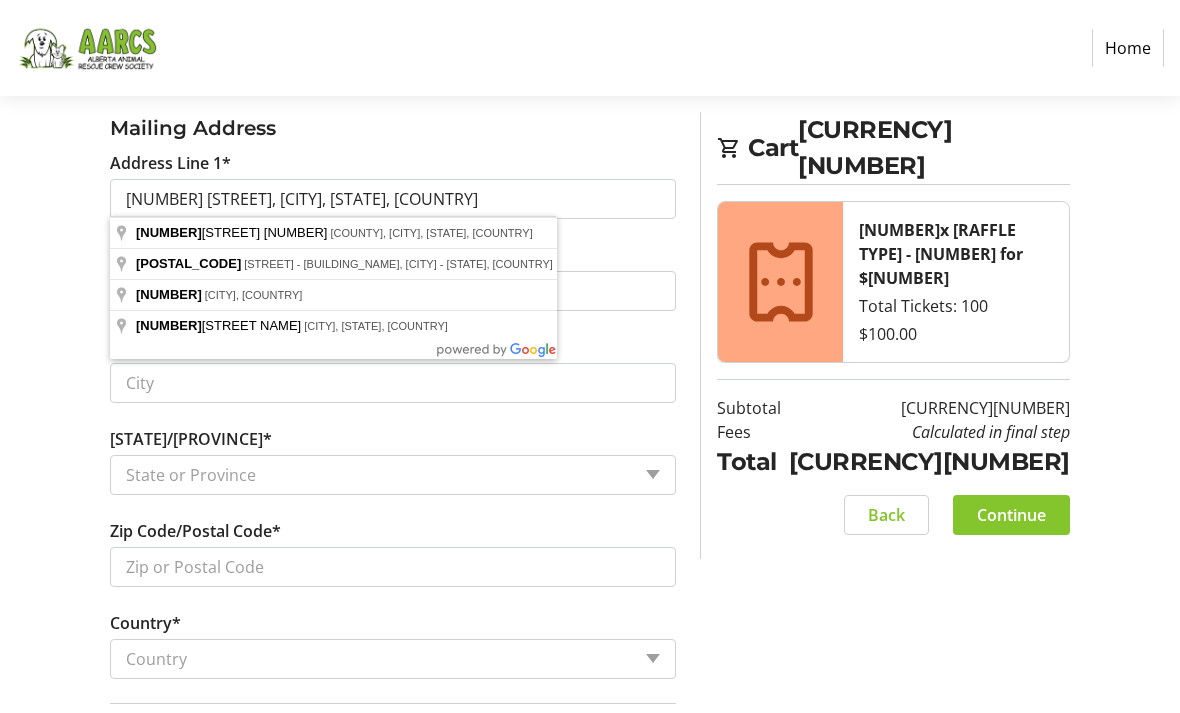 type on "[NUMBER] [STREET]" 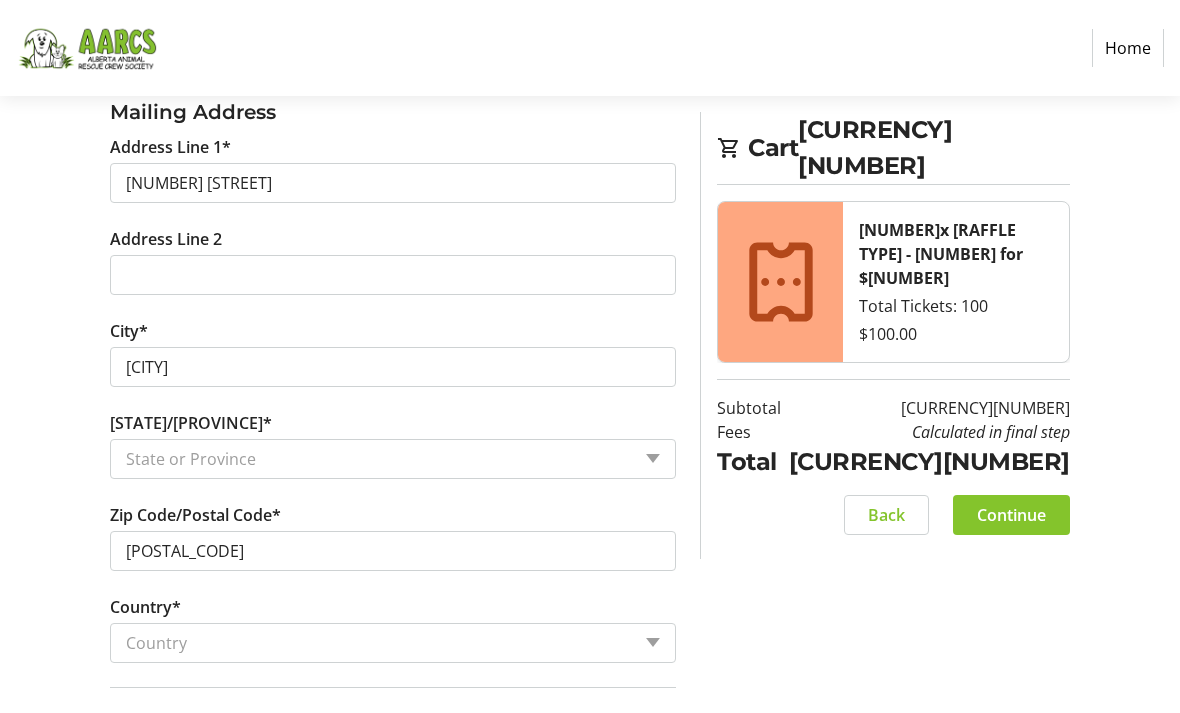 scroll, scrollTop: 878, scrollLeft: 0, axis: vertical 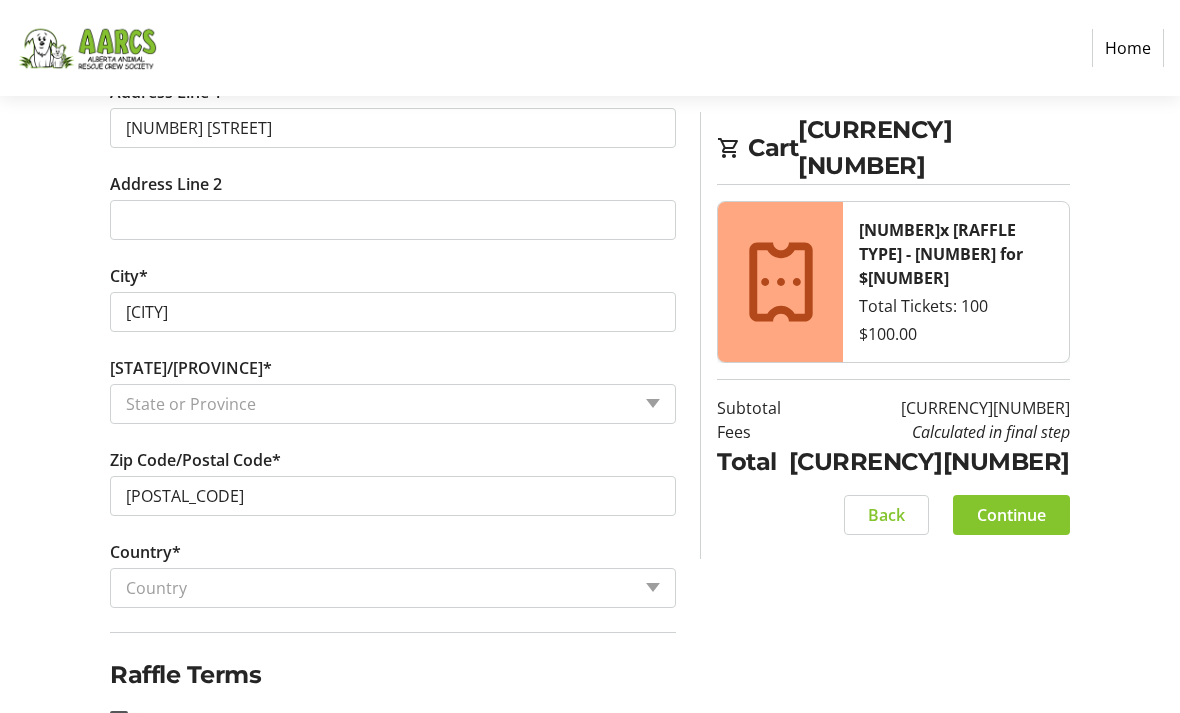 click at bounding box center [119, 720] 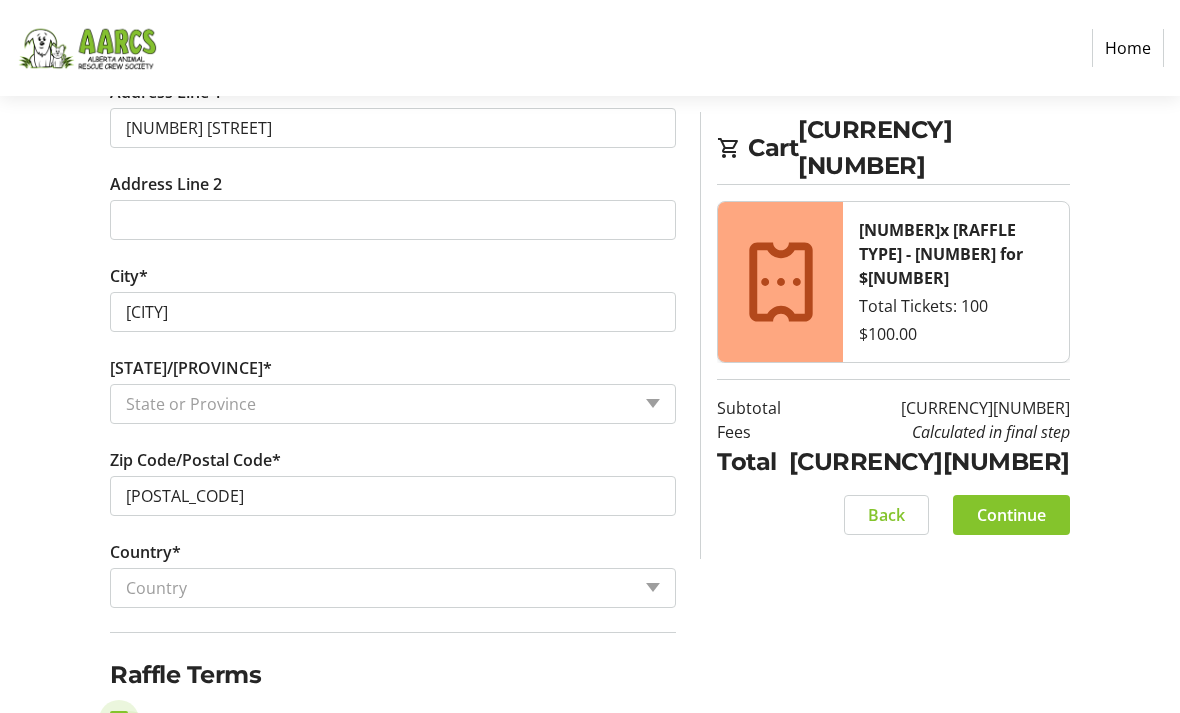 checkbox on "true" 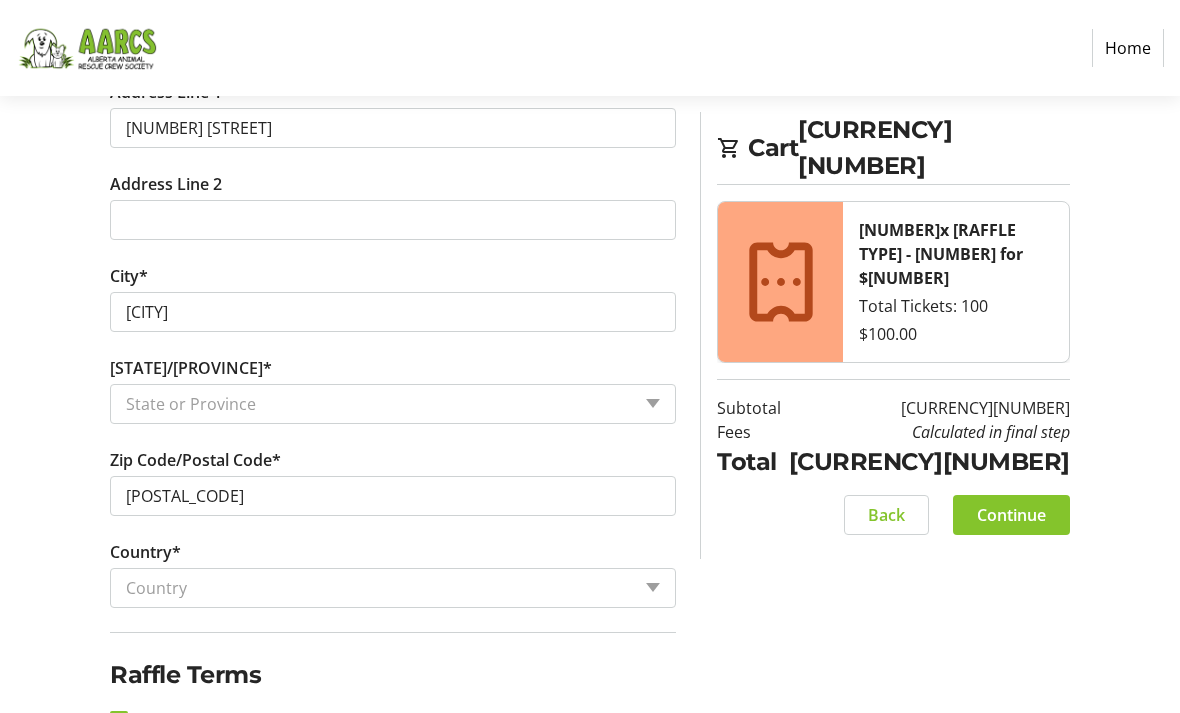 click on "Continue" 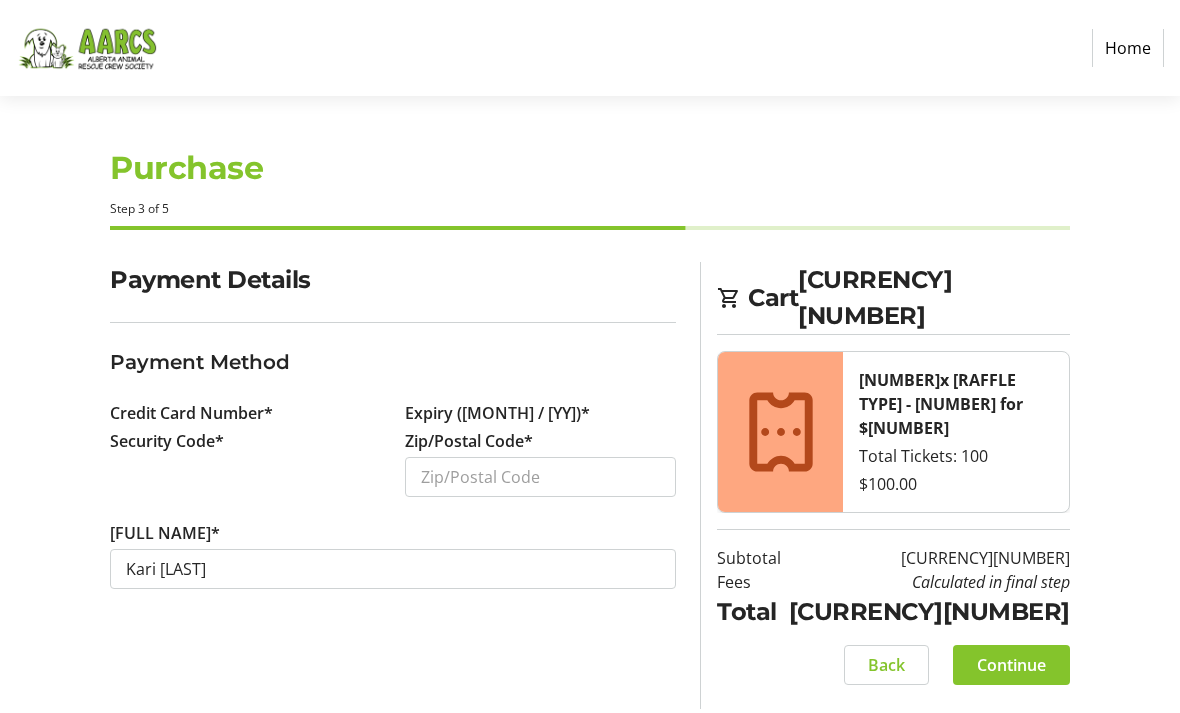scroll, scrollTop: 0, scrollLeft: 0, axis: both 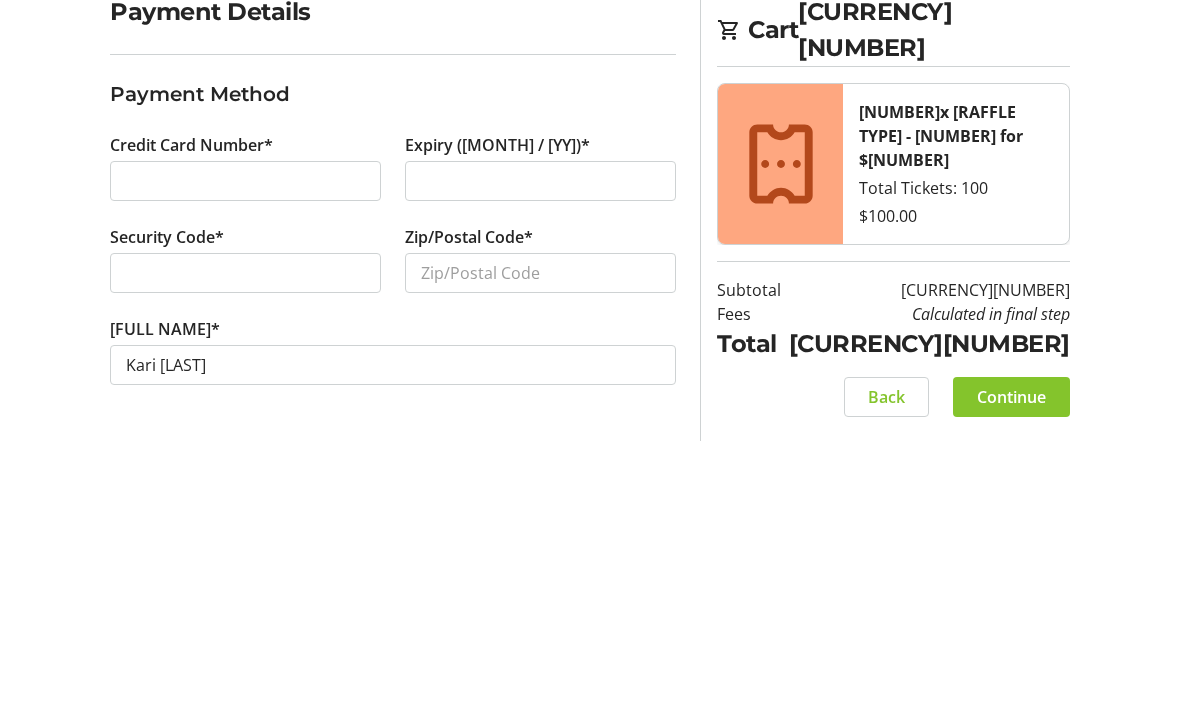 click at bounding box center (245, 541) 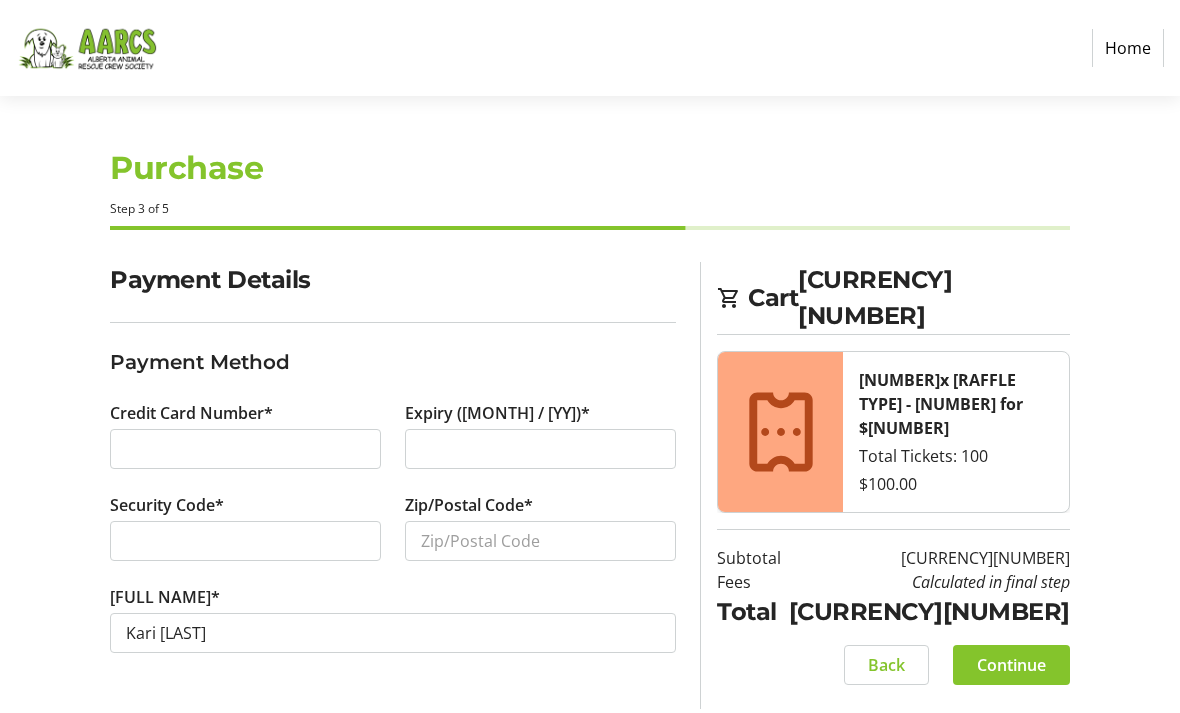 click at bounding box center [245, 541] 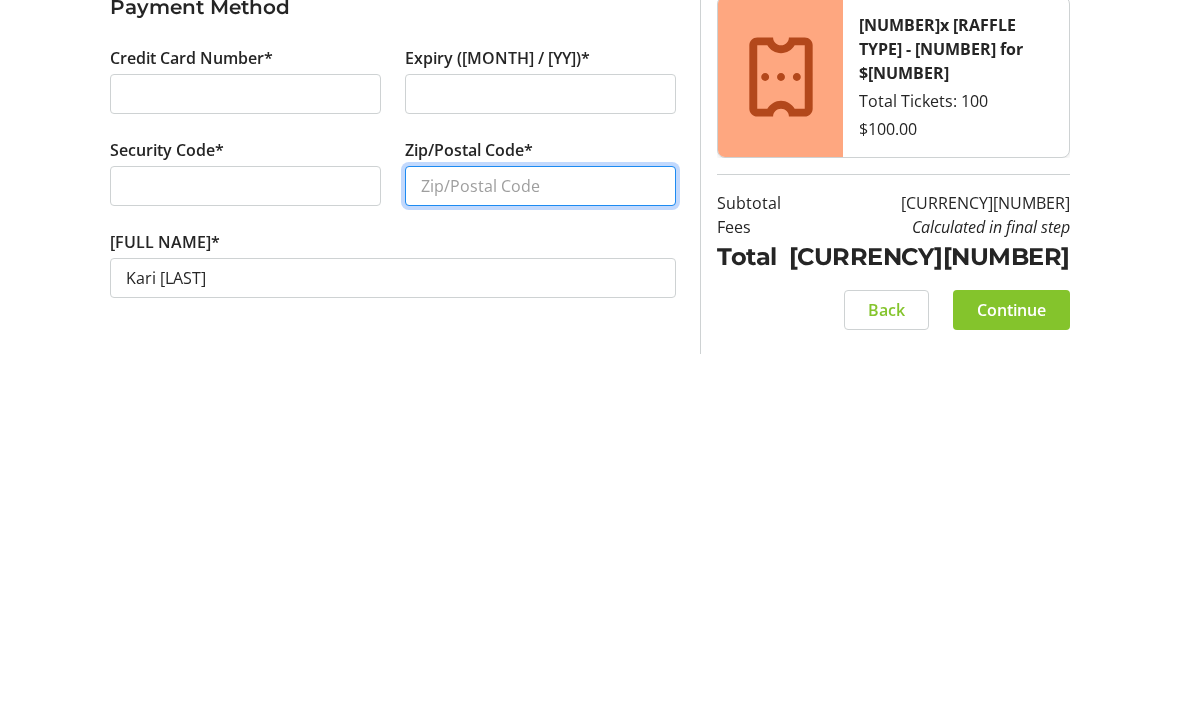 click on "Zip/Postal Code*" at bounding box center [540, 541] 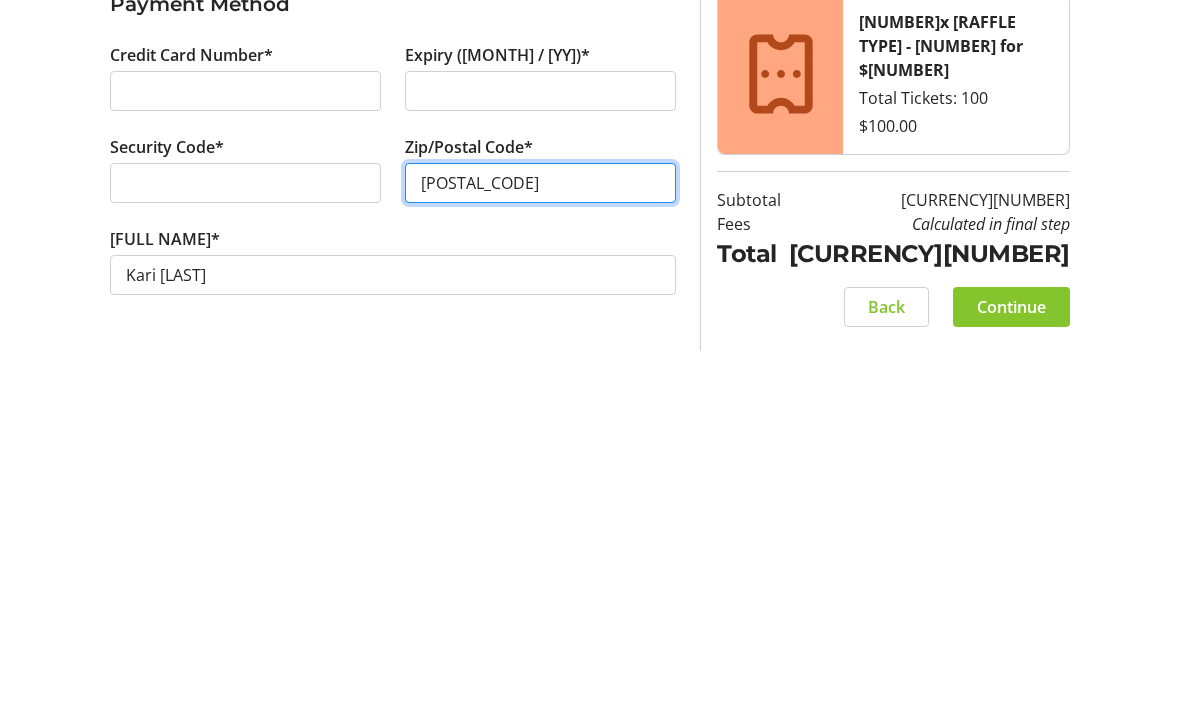 scroll, scrollTop: 63, scrollLeft: 0, axis: vertical 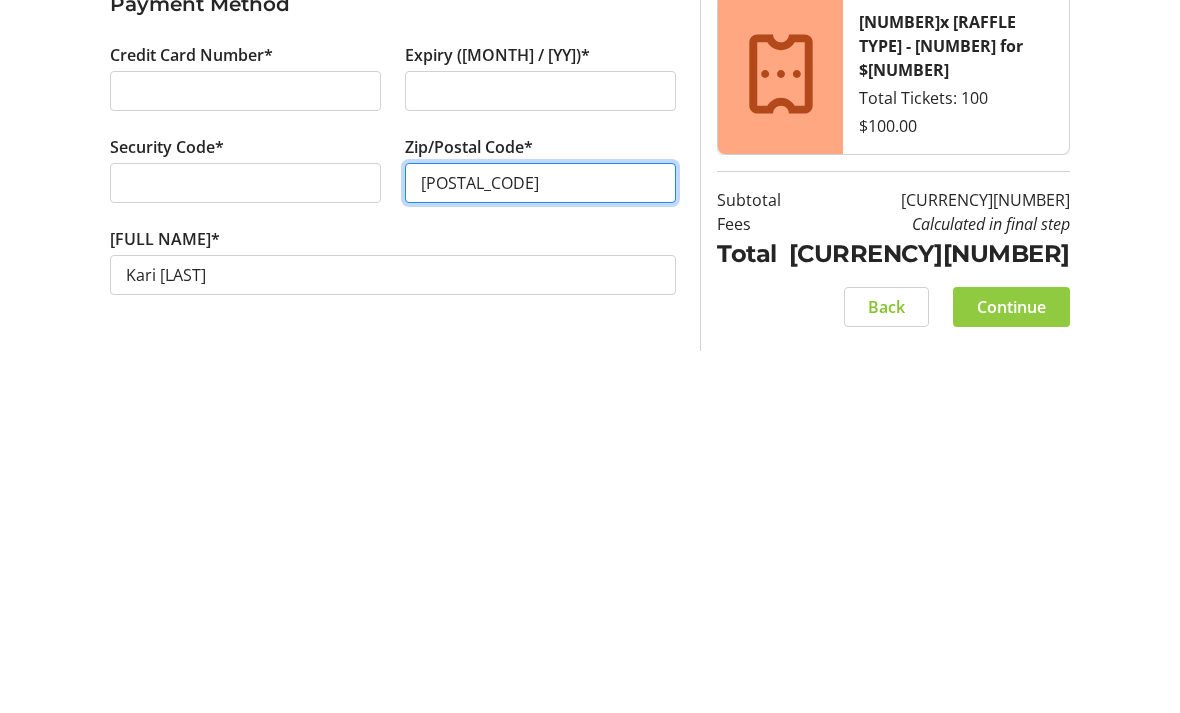 type on "[POSTAL_CODE]" 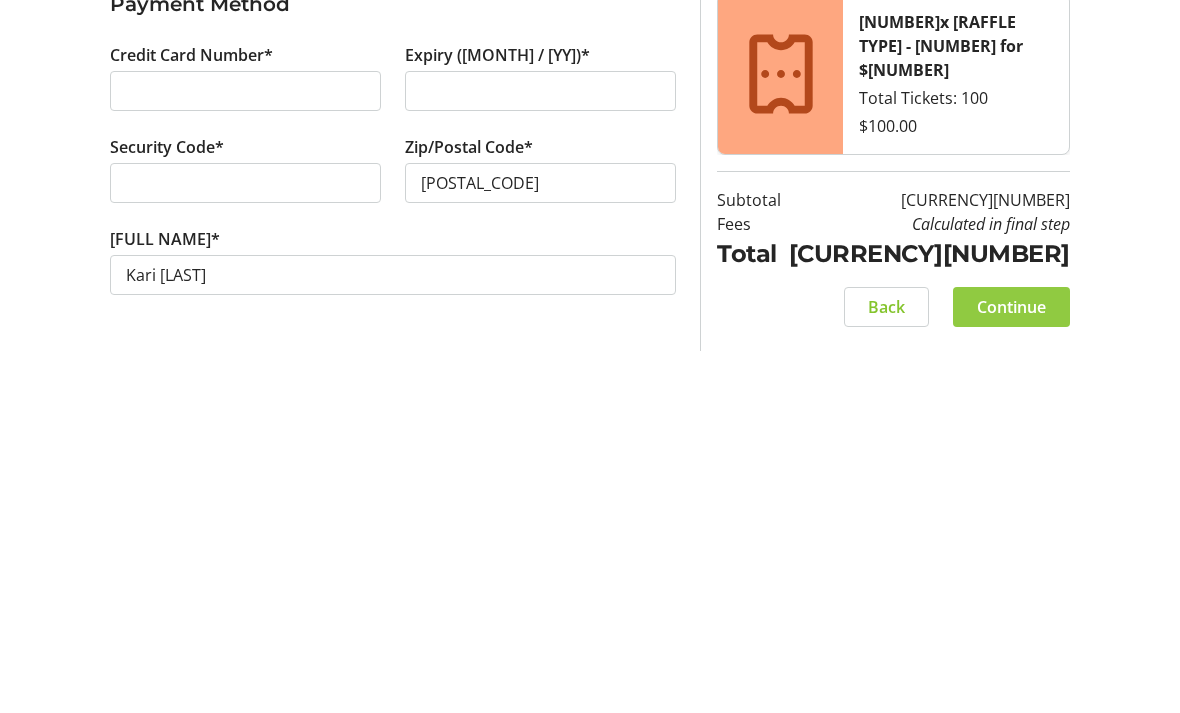 click on "Continue" 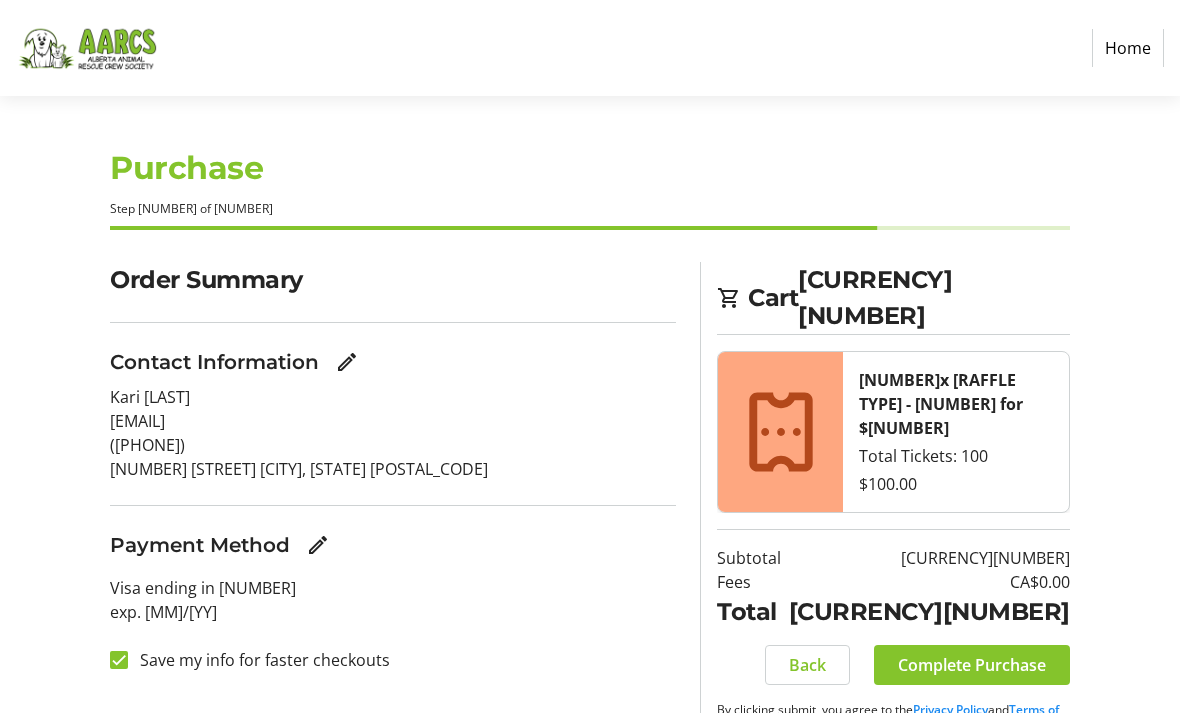 click on "Complete Purchase" 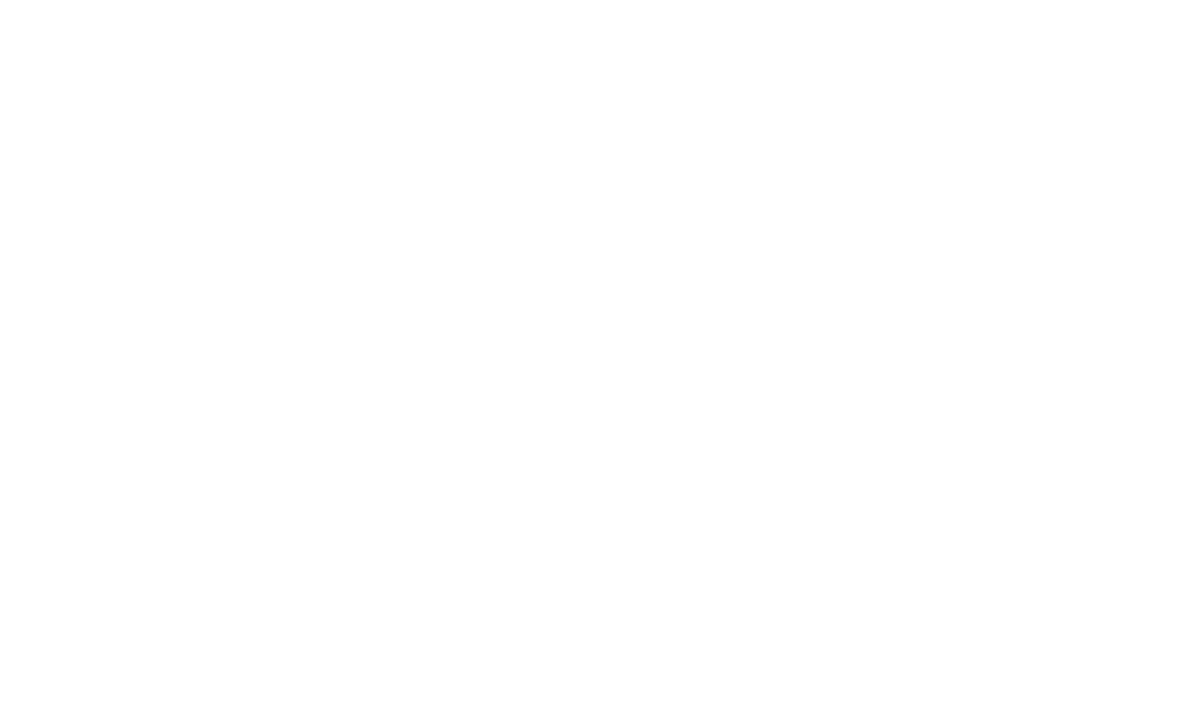 scroll, scrollTop: 0, scrollLeft: 0, axis: both 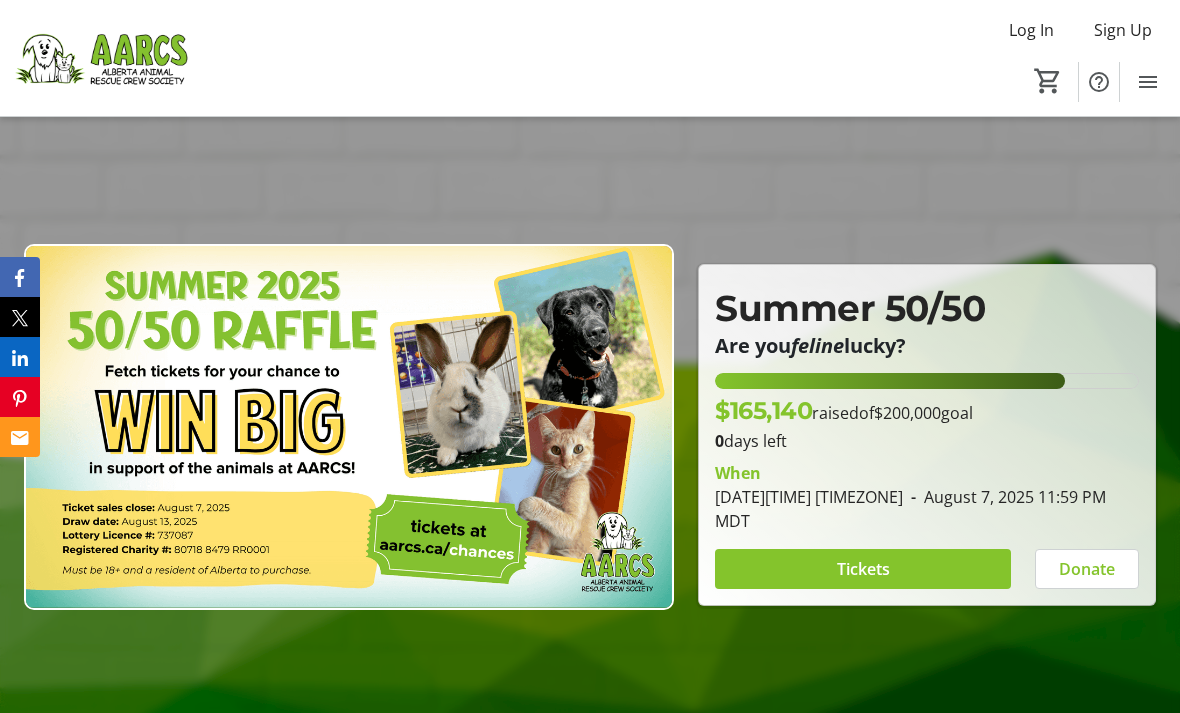 click on "Donate" at bounding box center [1087, 569] 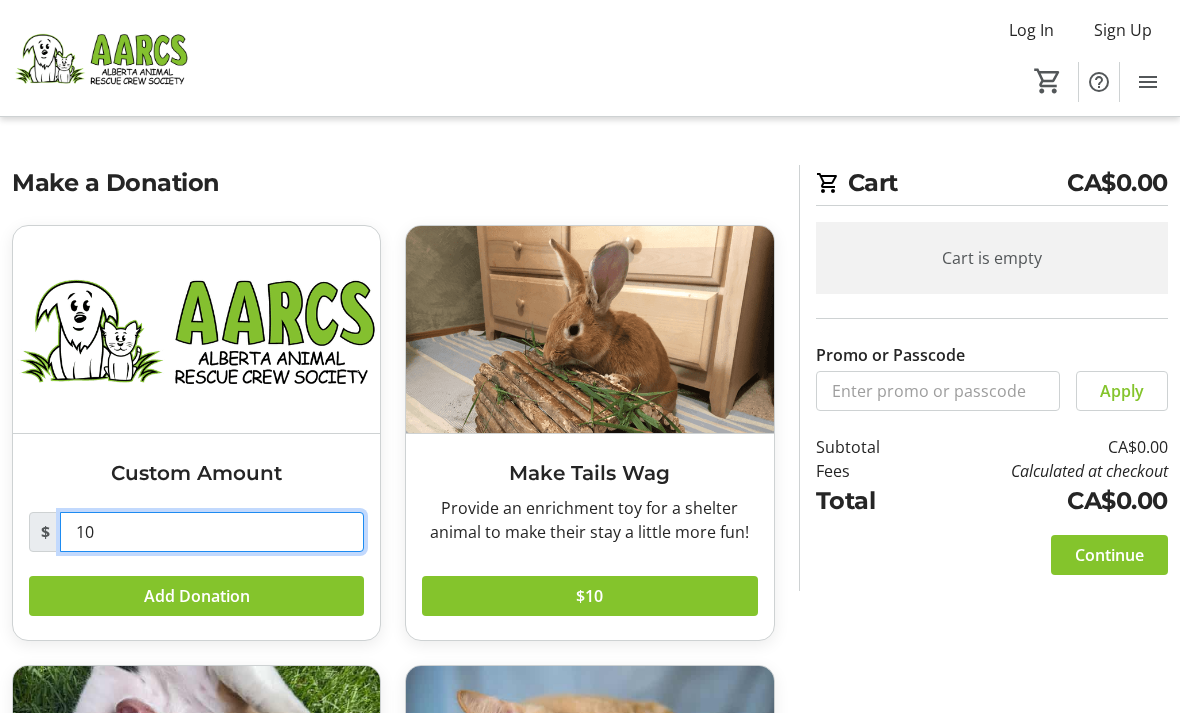 click on "10" at bounding box center (212, 532) 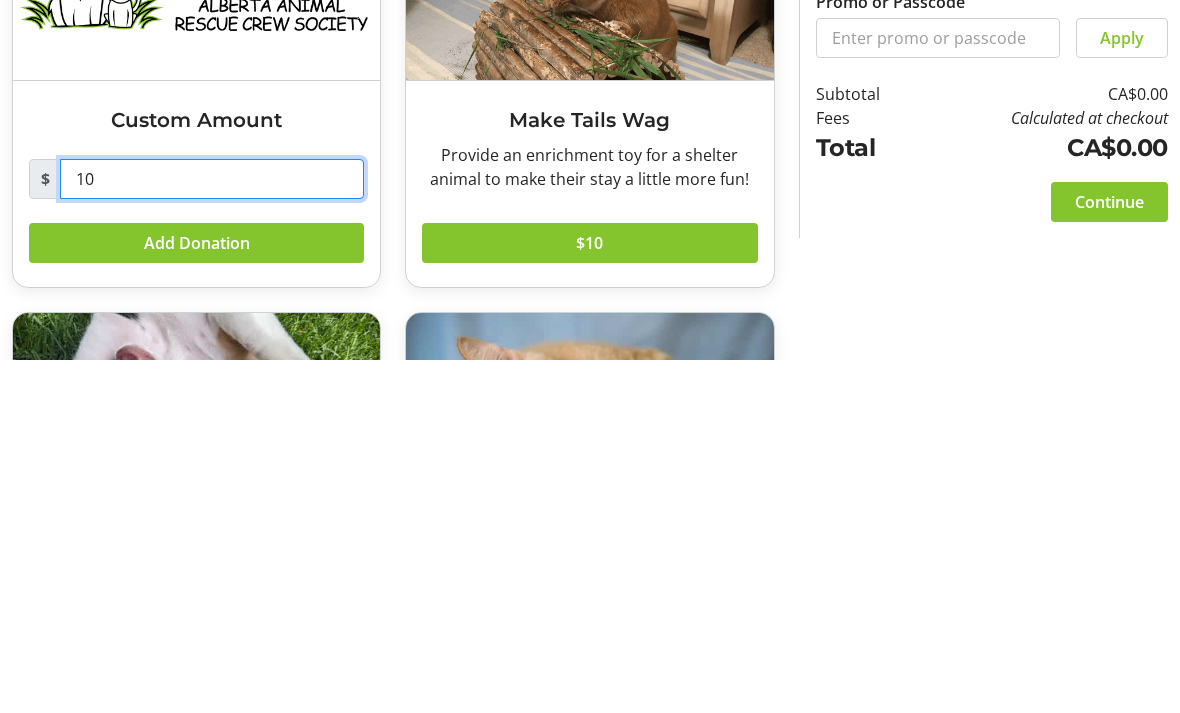 type on "1" 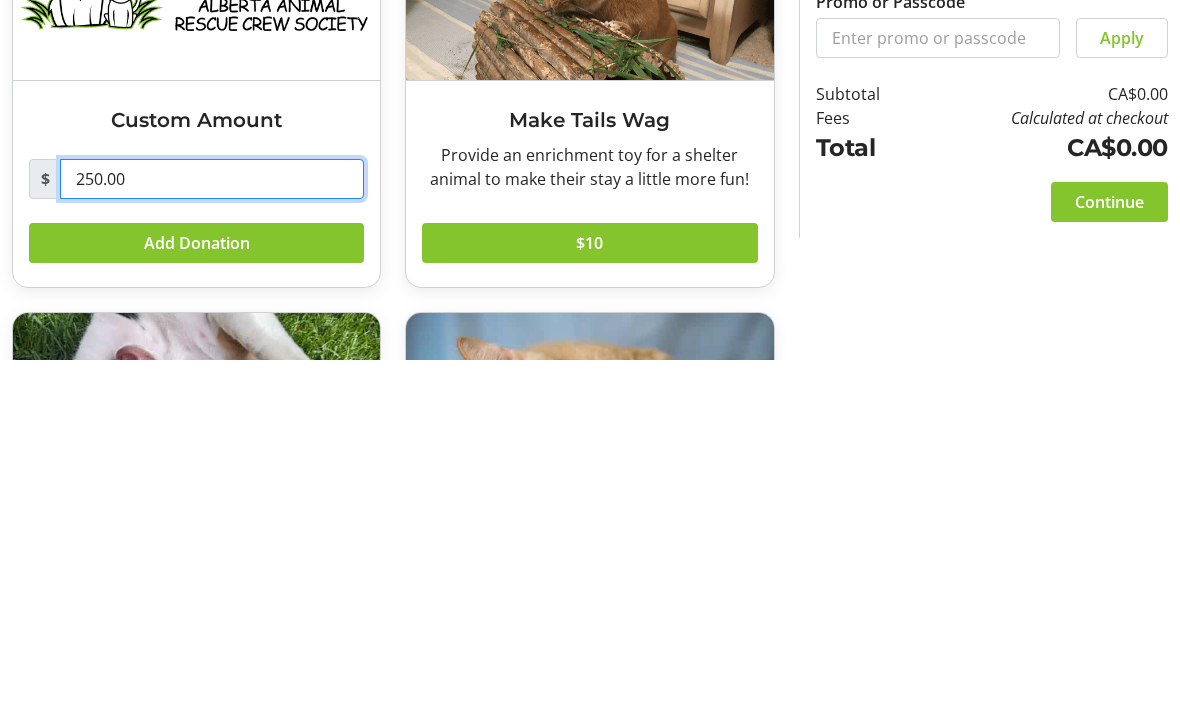 type on "250.00" 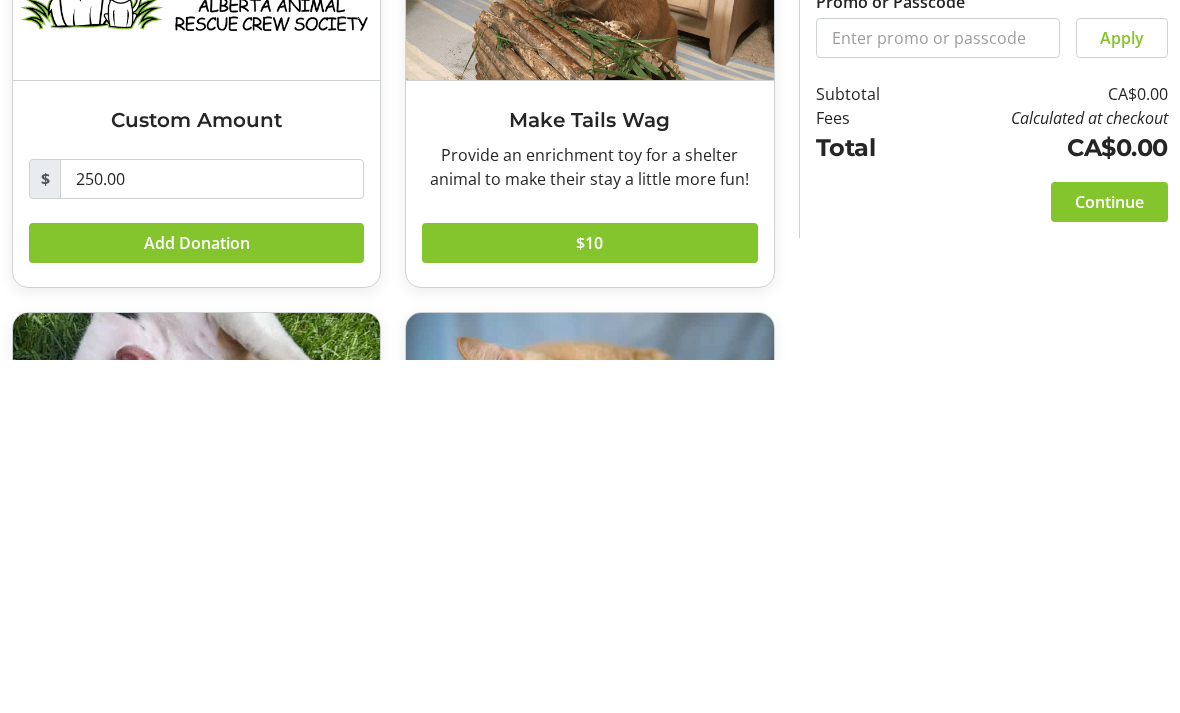 click on "Add Donation" 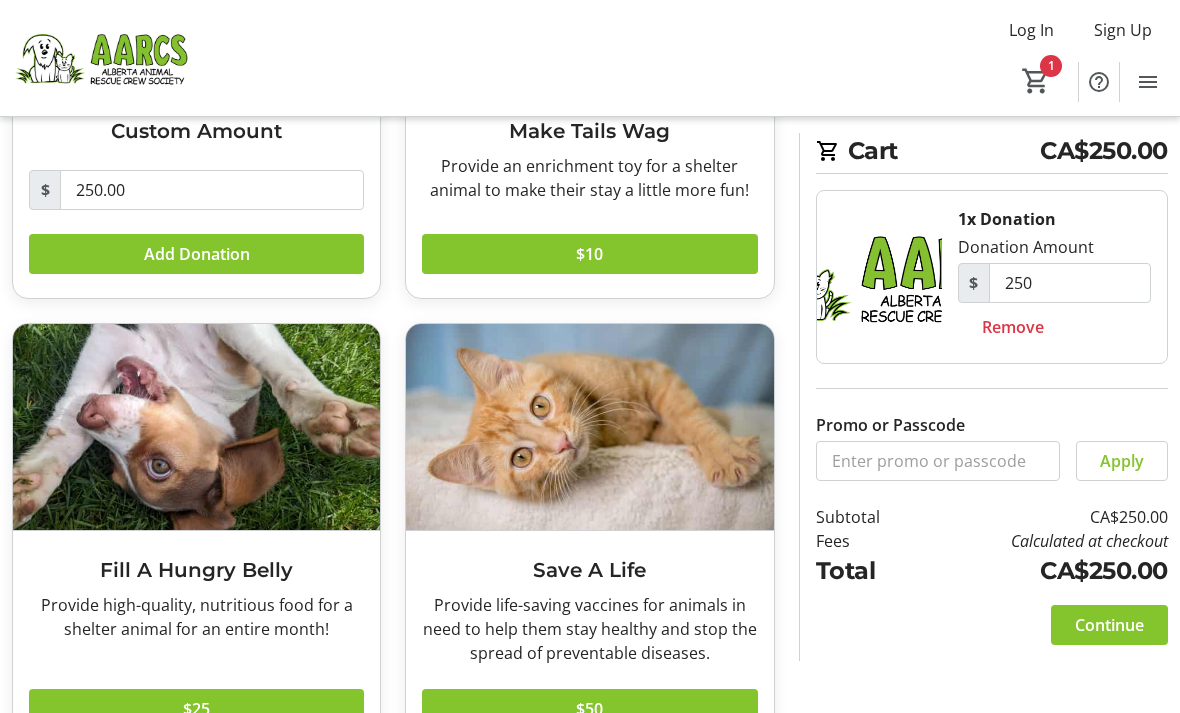 click on "Continue" 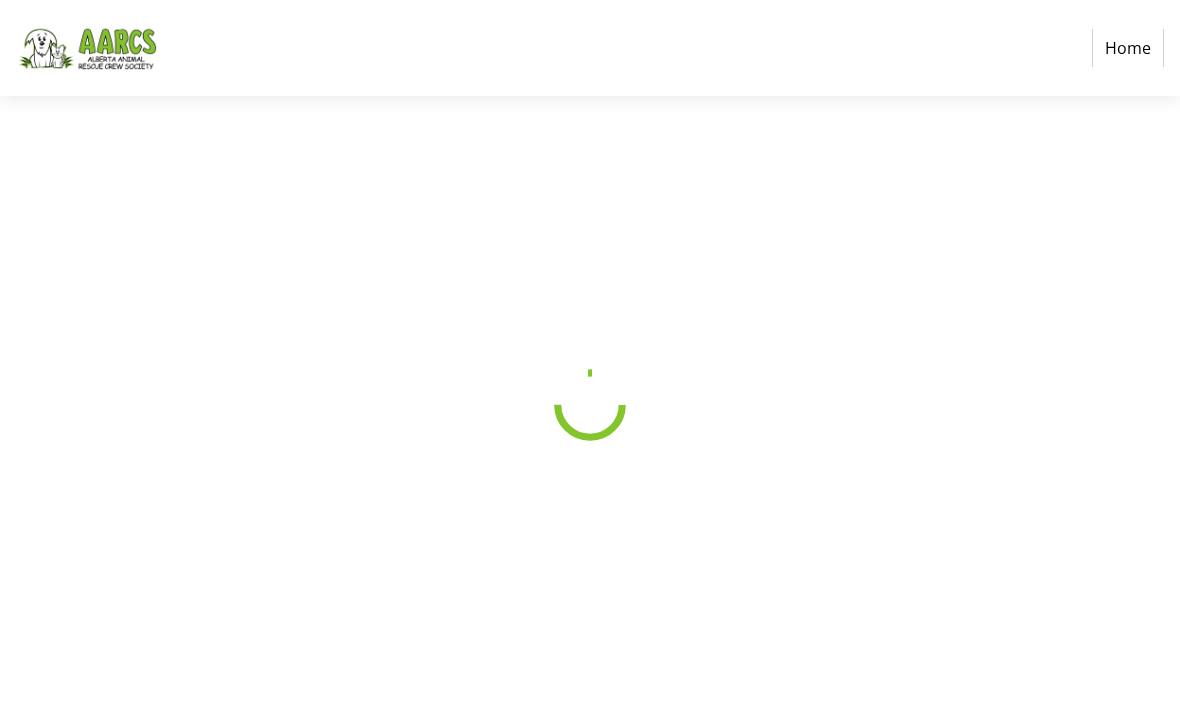 scroll, scrollTop: 0, scrollLeft: 0, axis: both 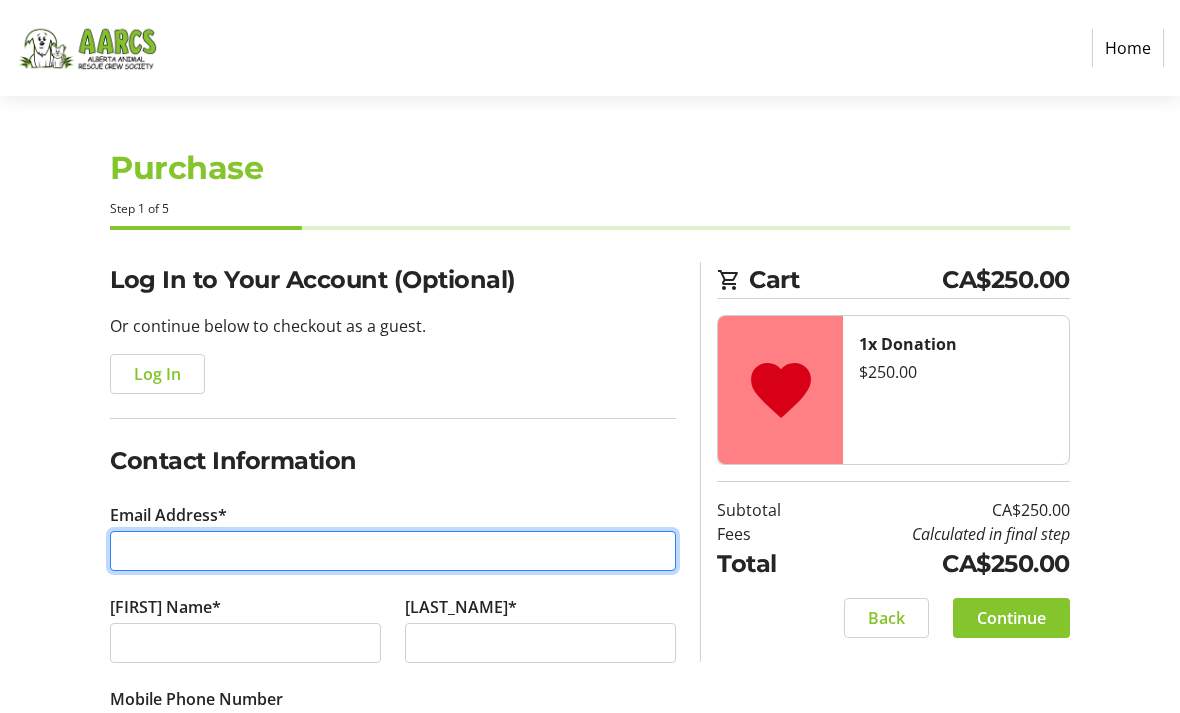 click on "Email Address*" at bounding box center (393, 551) 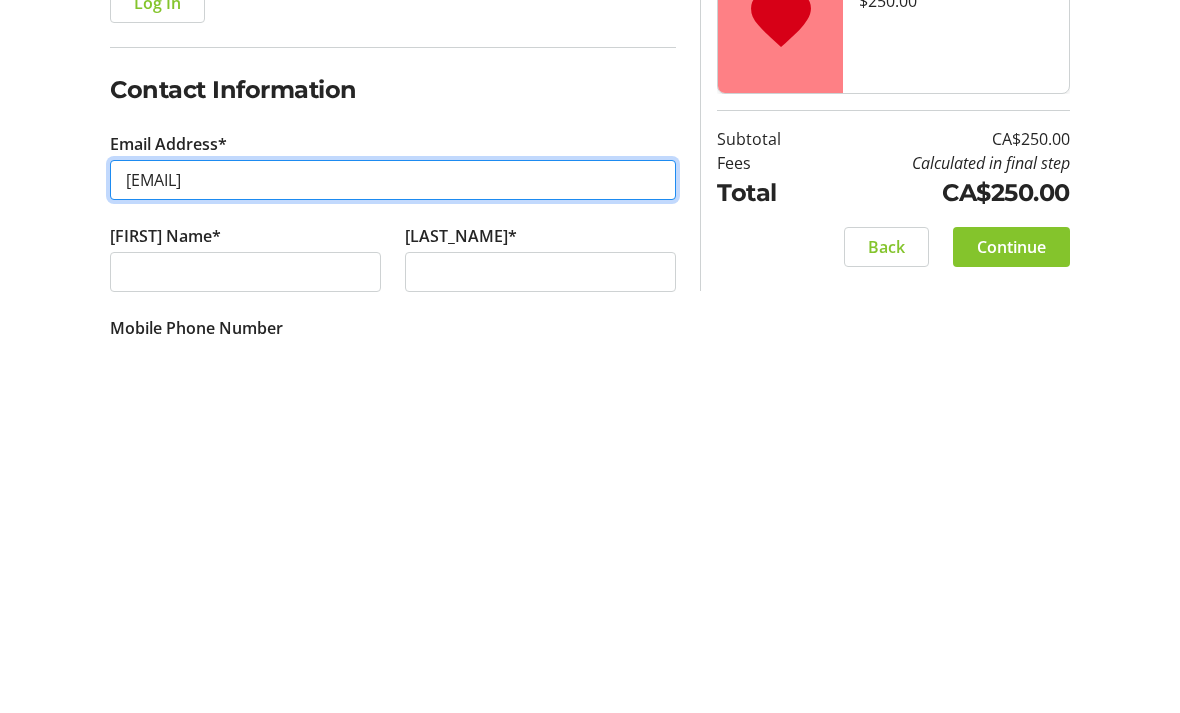 type on "[EMAIL]" 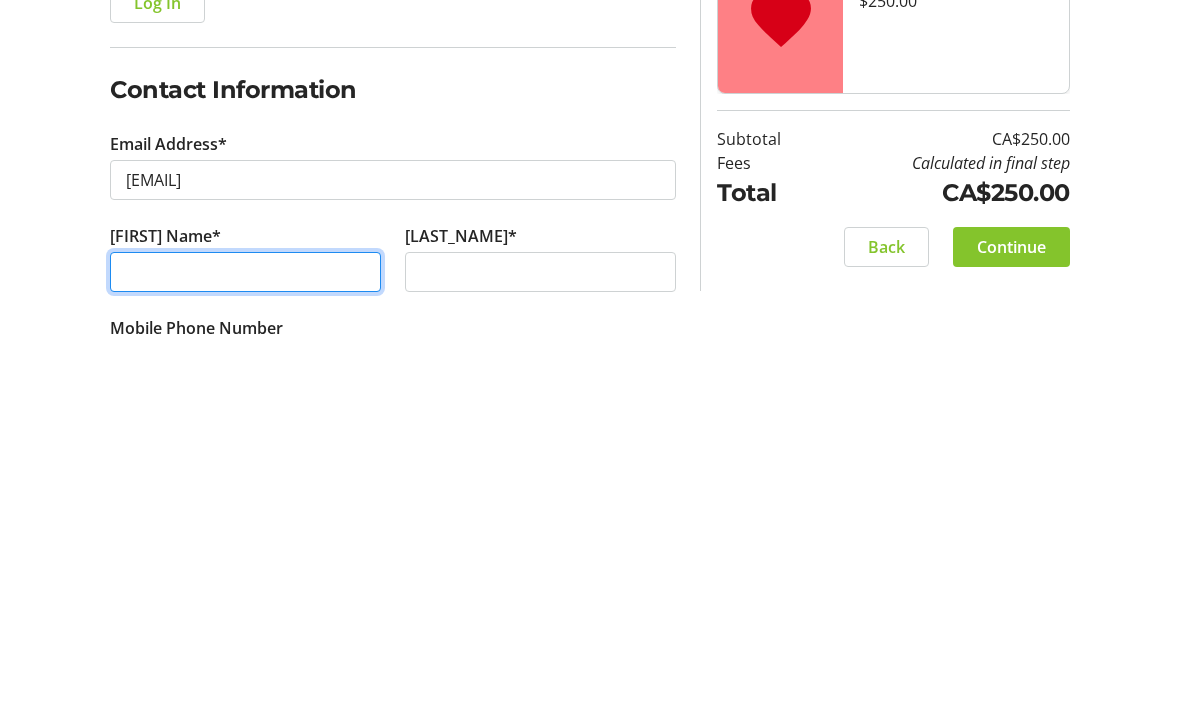 click on "[FIRST] Name*" at bounding box center (245, 643) 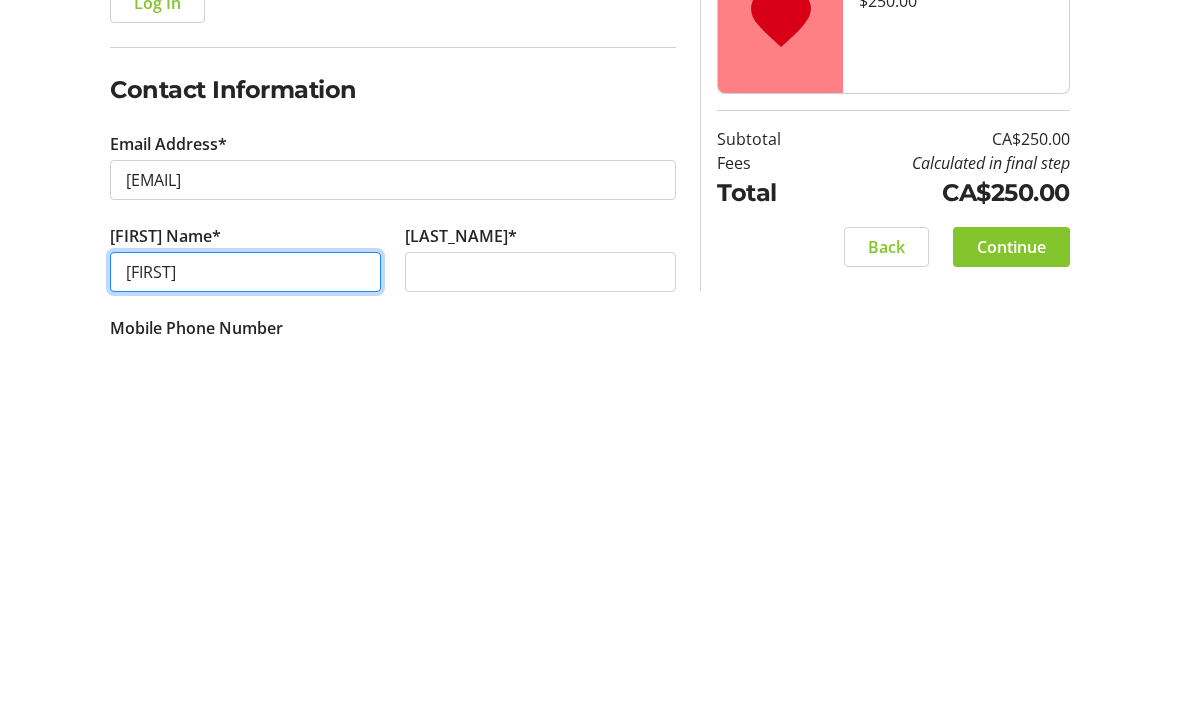type on "Kari" 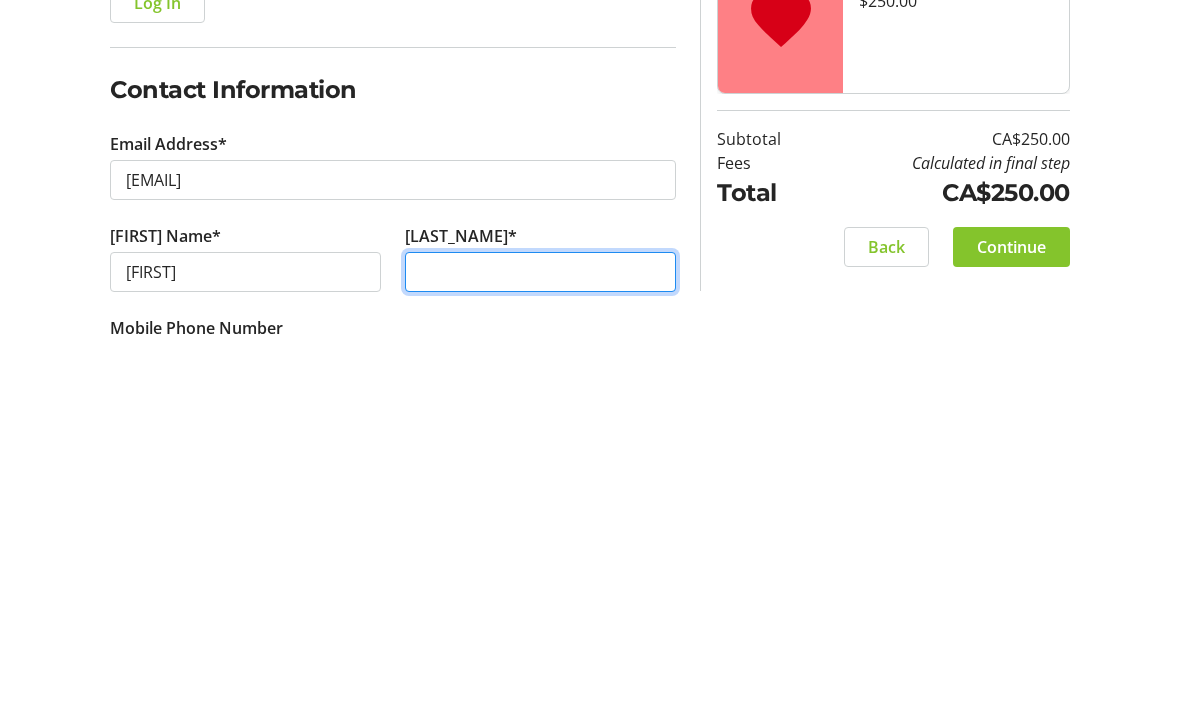 click on "Last Name*" at bounding box center [540, 643] 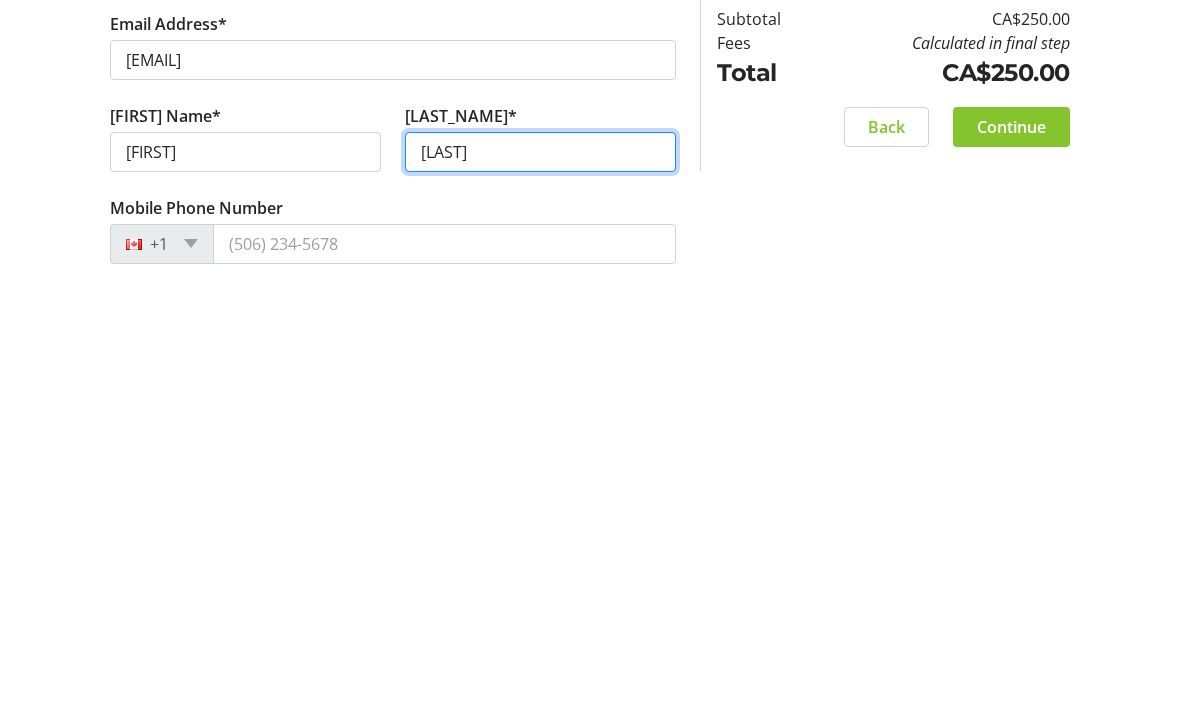 scroll, scrollTop: 74, scrollLeft: 0, axis: vertical 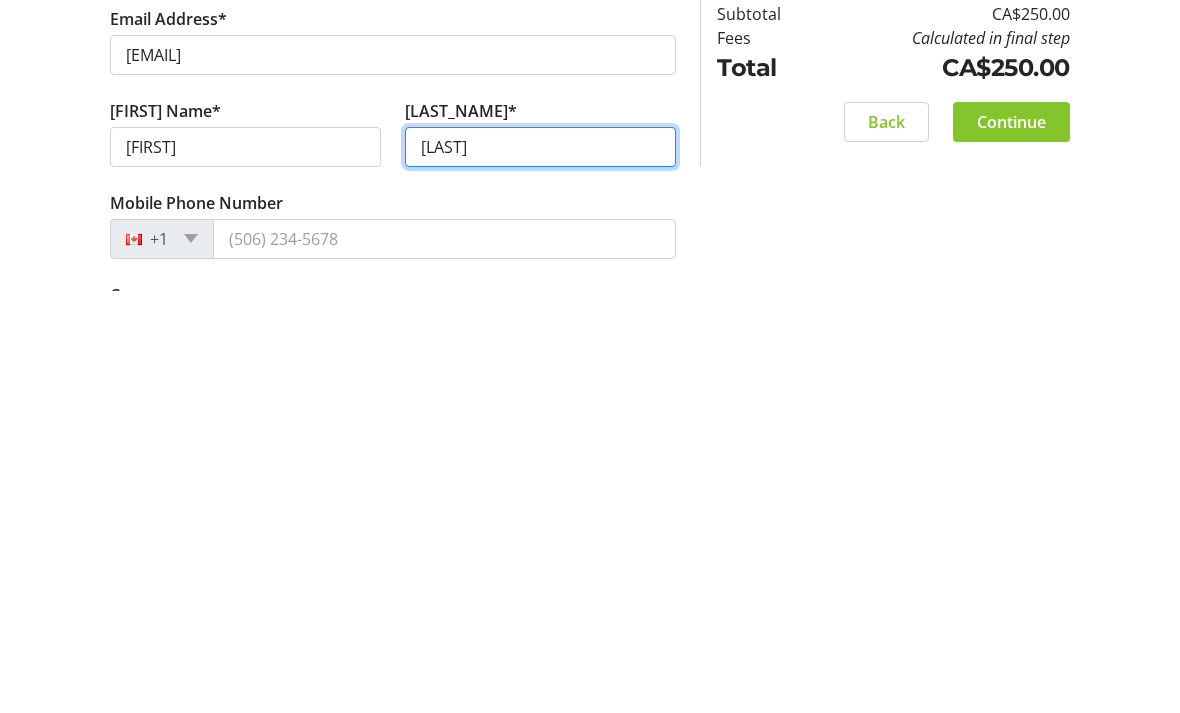 type on "[LAST]" 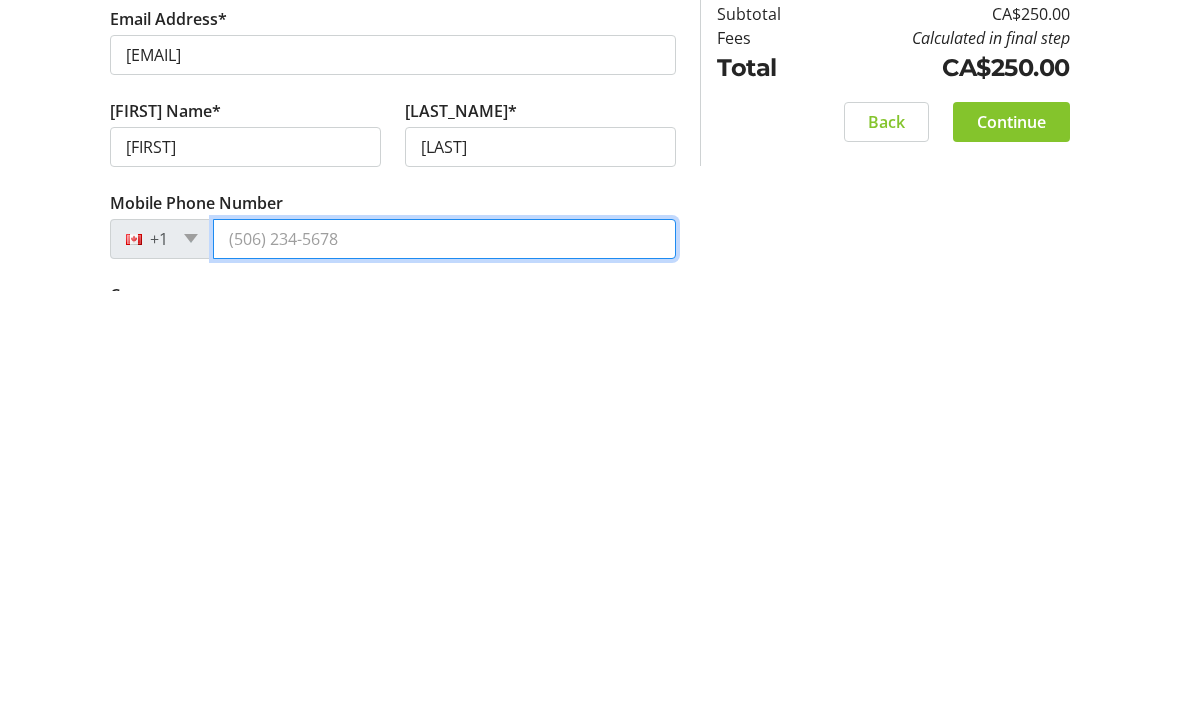 click on "Mobile Phone Number" at bounding box center (444, 661) 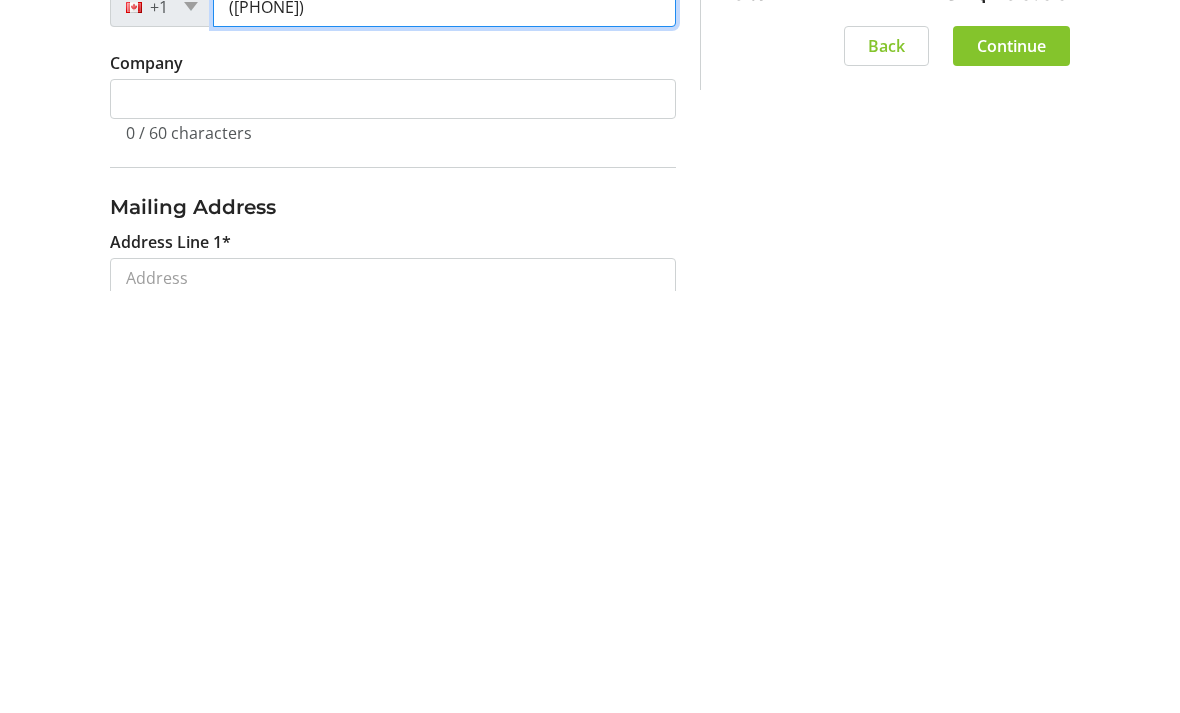 scroll, scrollTop: 345, scrollLeft: 0, axis: vertical 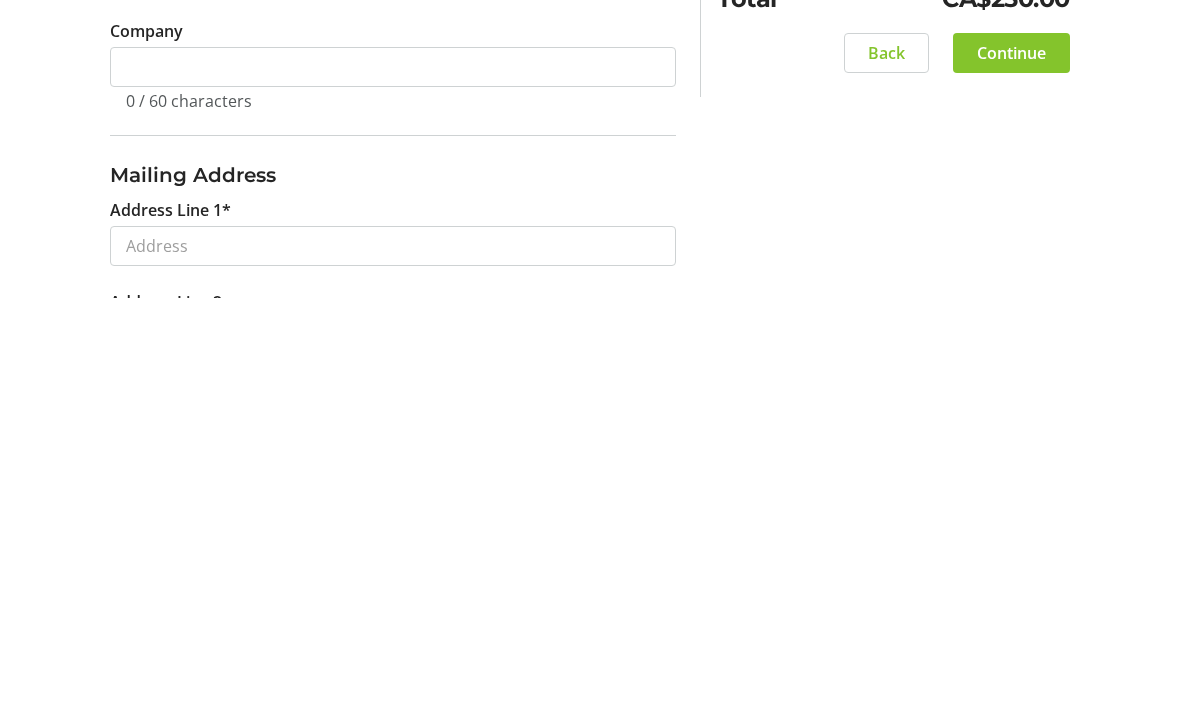 type on "([PHONE])" 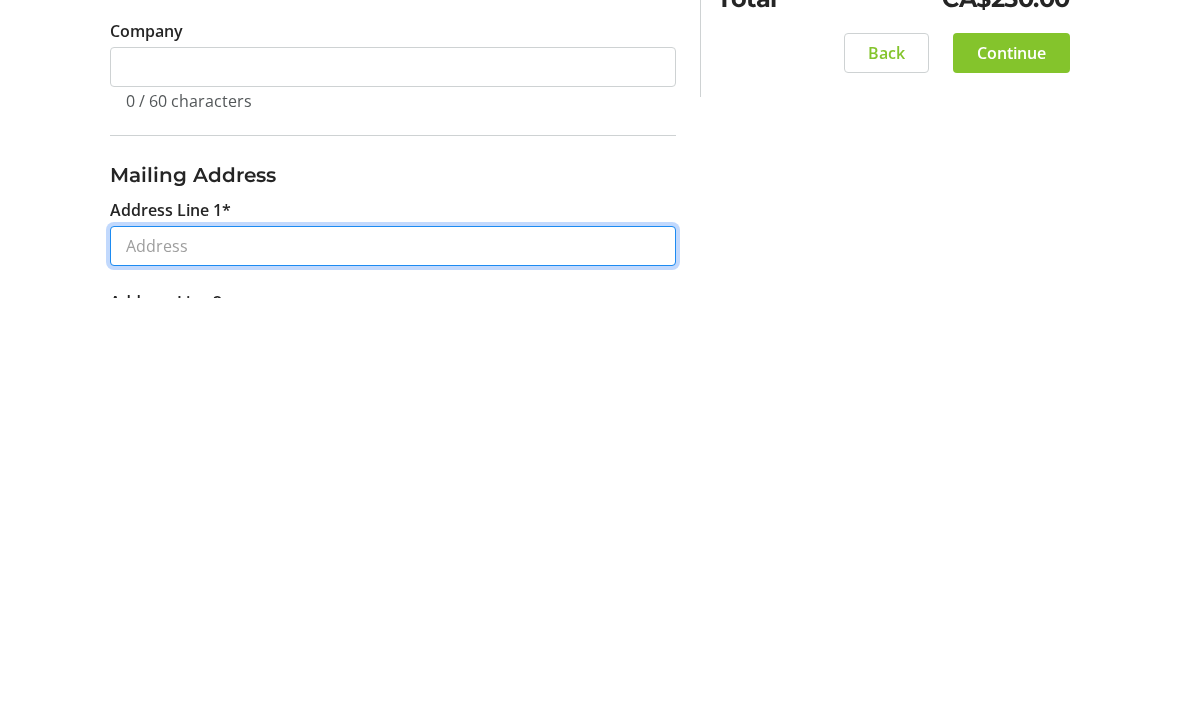 click on "Address Line 1*" at bounding box center [393, 661] 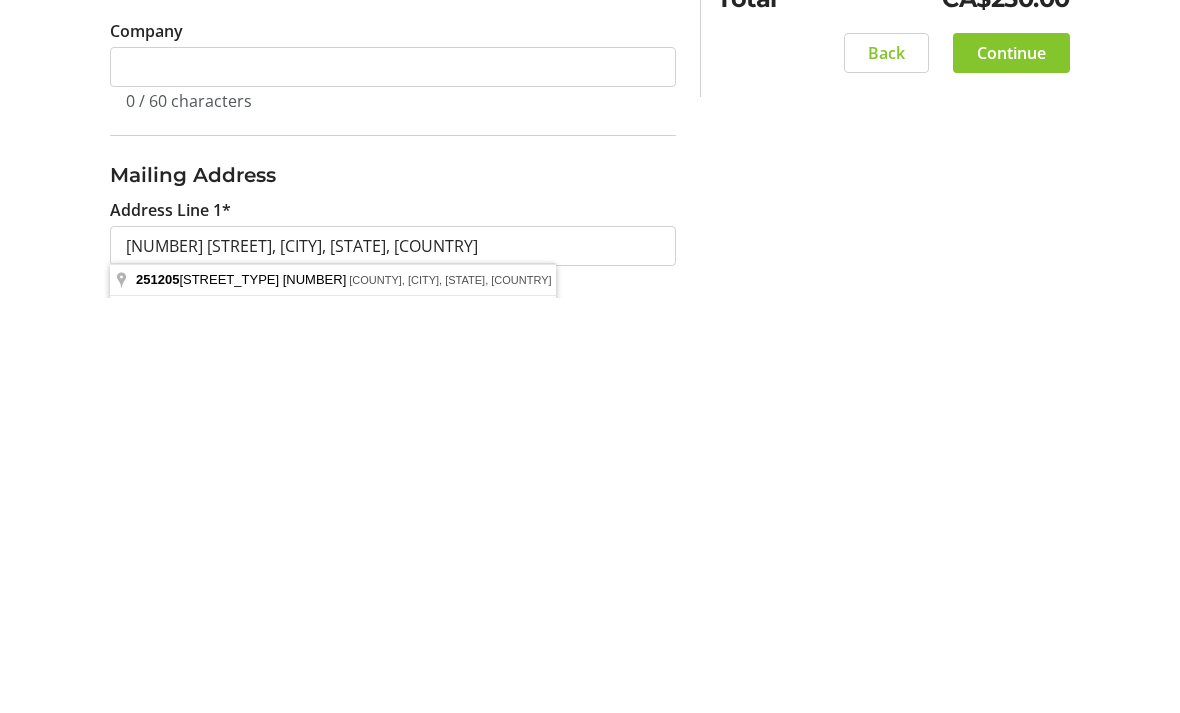 type on "[NUMBER] [STREET]" 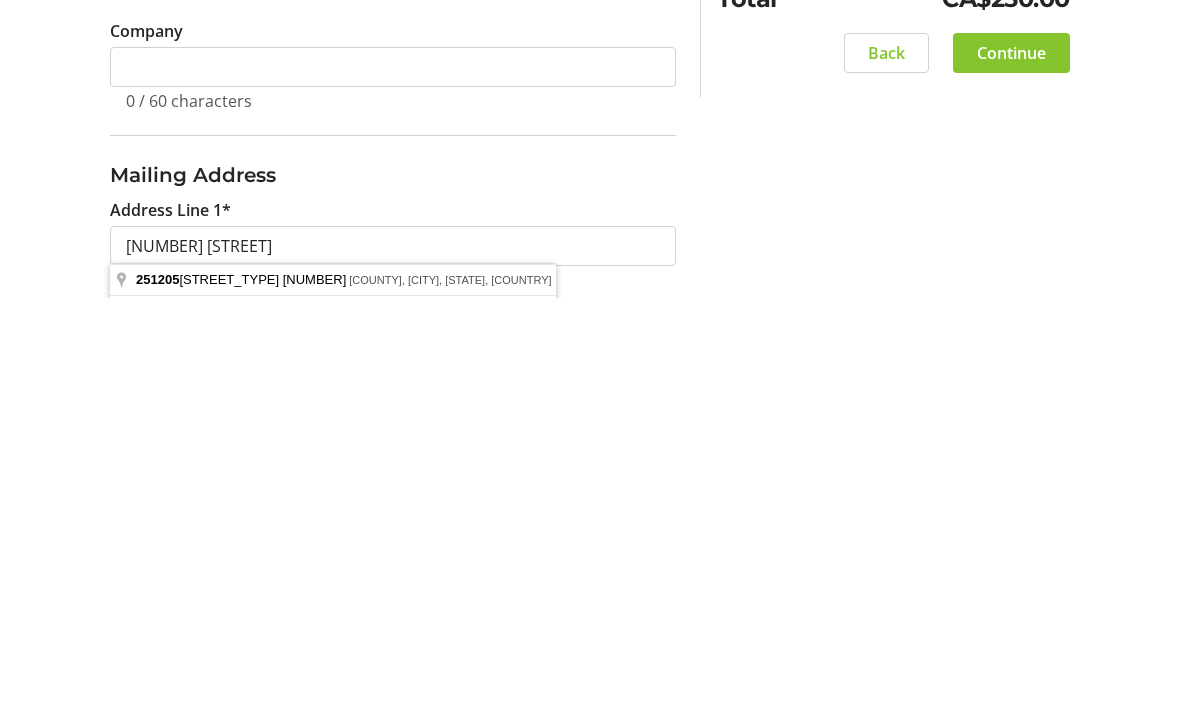 scroll, scrollTop: 754, scrollLeft: 0, axis: vertical 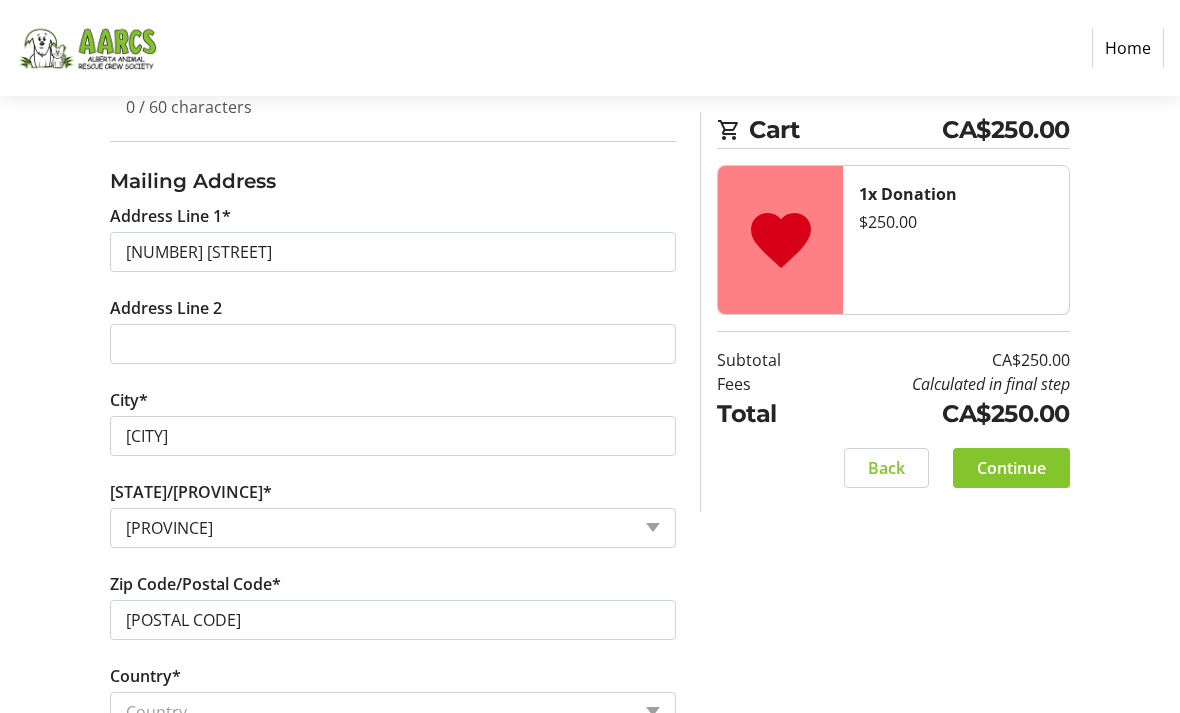 click on "Continue" 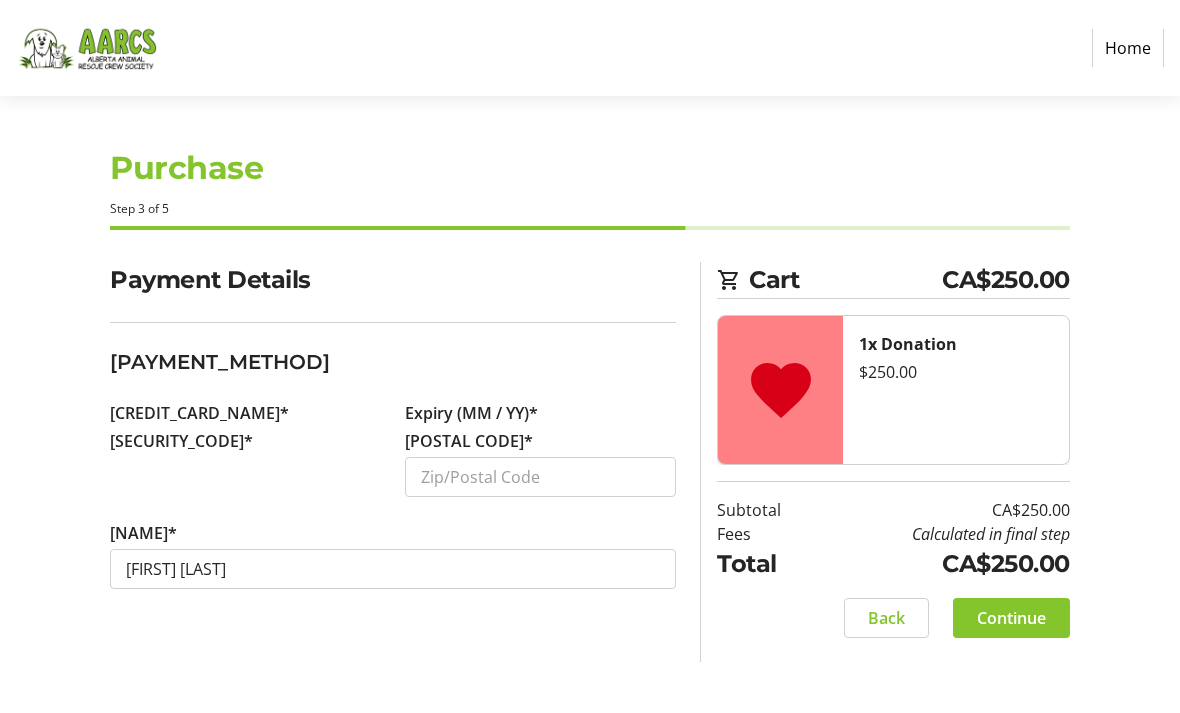 scroll, scrollTop: 0, scrollLeft: 0, axis: both 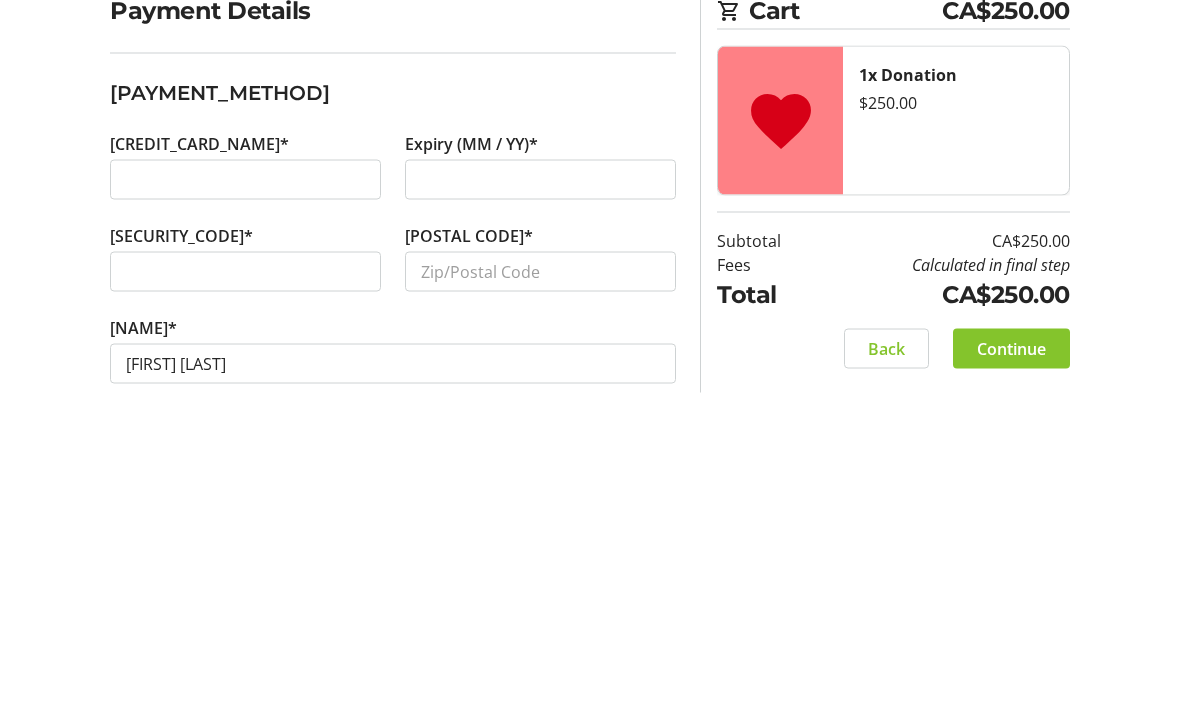 click at bounding box center [245, 541] 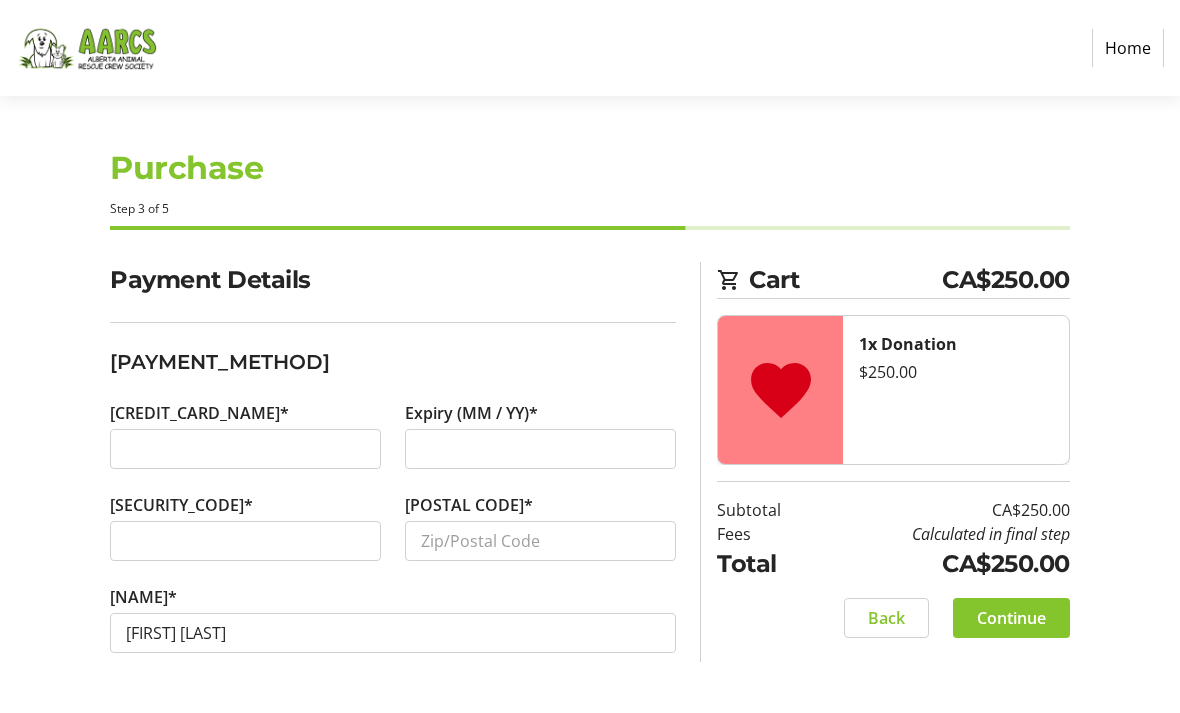 click at bounding box center (245, 541) 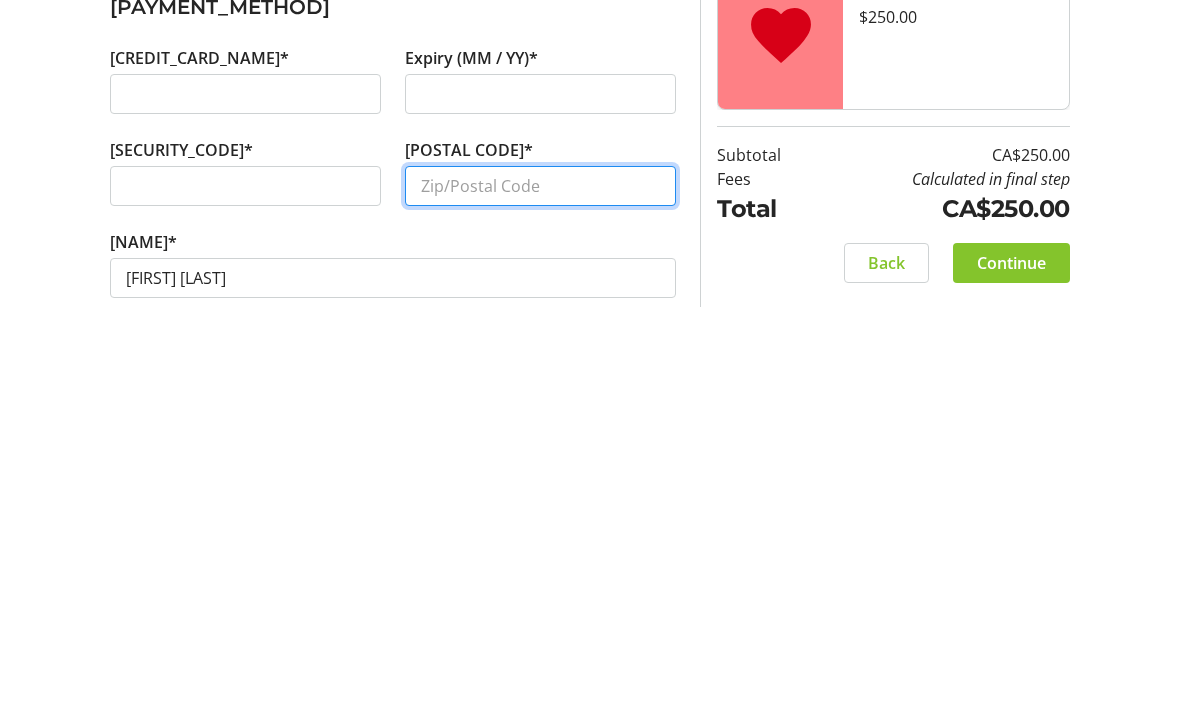 click on "Zip/Postal Code*" at bounding box center [540, 541] 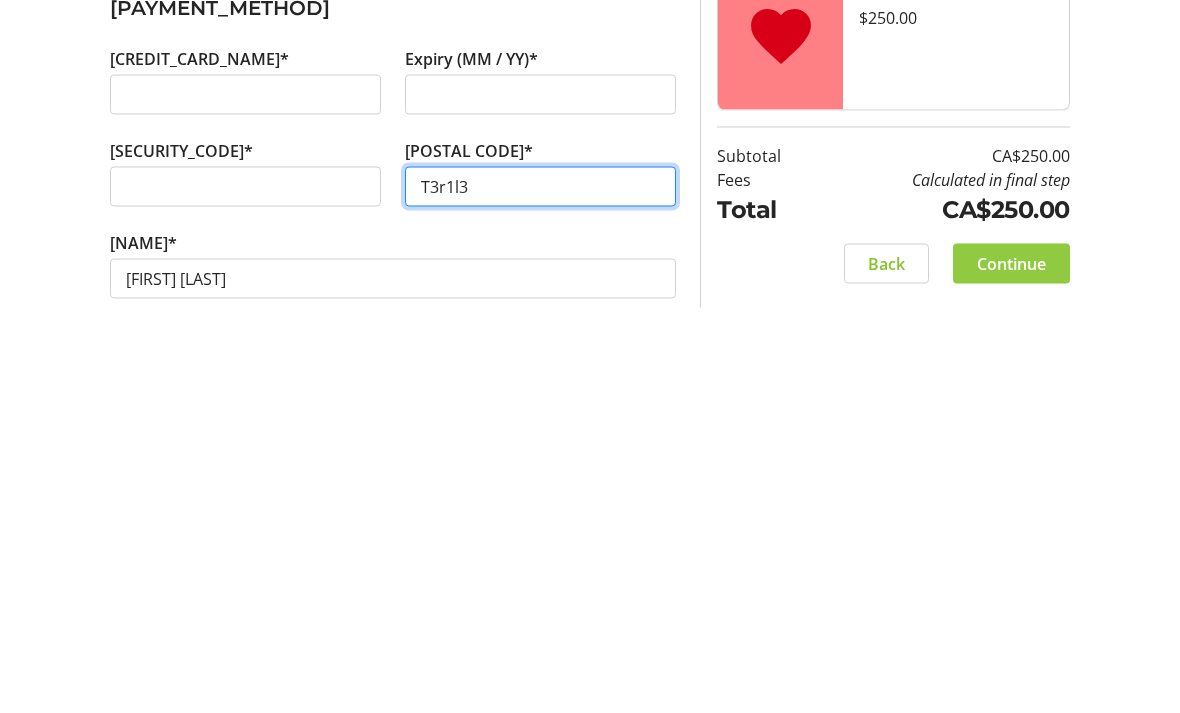 type on "[POSTAL_CODE]" 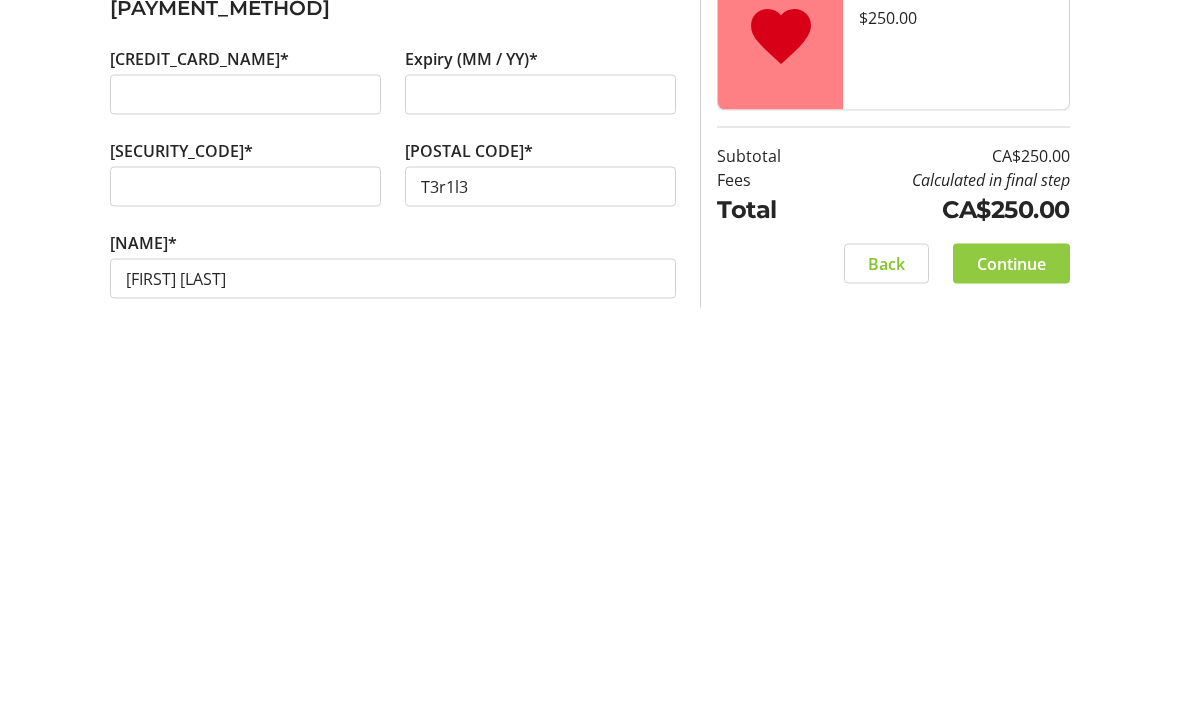 click on "Continue" 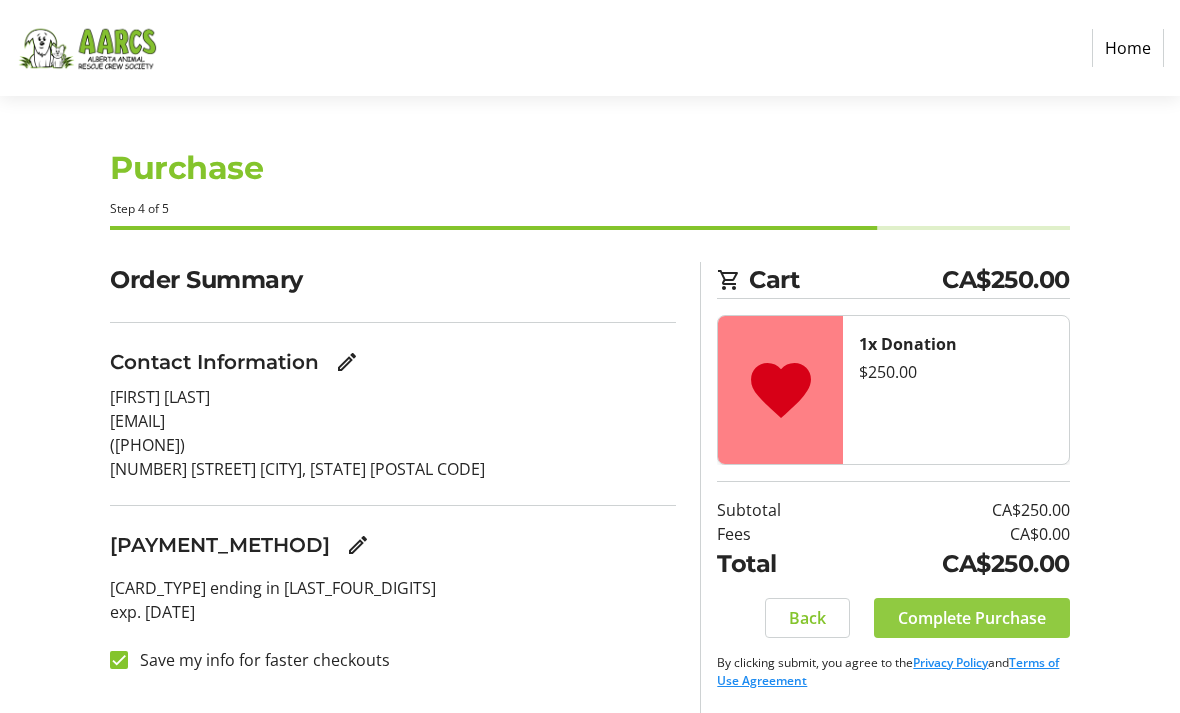 click on "Complete Purchase" 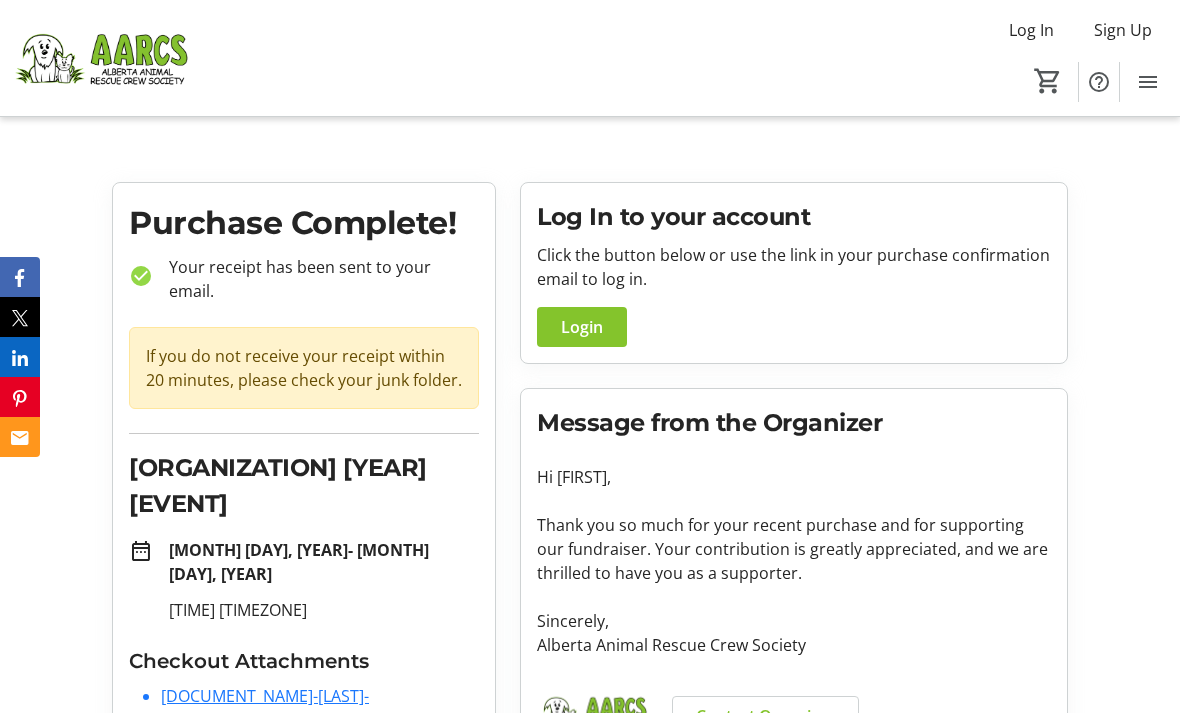 click on "Login" 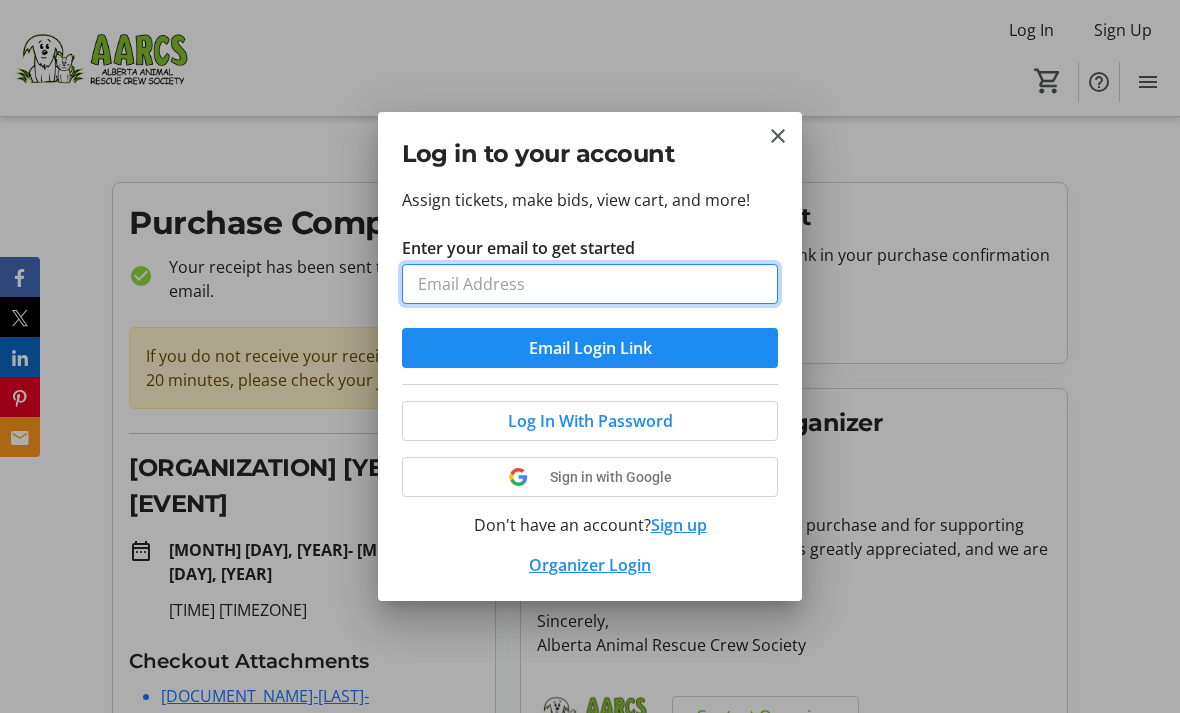 click on "Enter your email to get started" at bounding box center [590, 284] 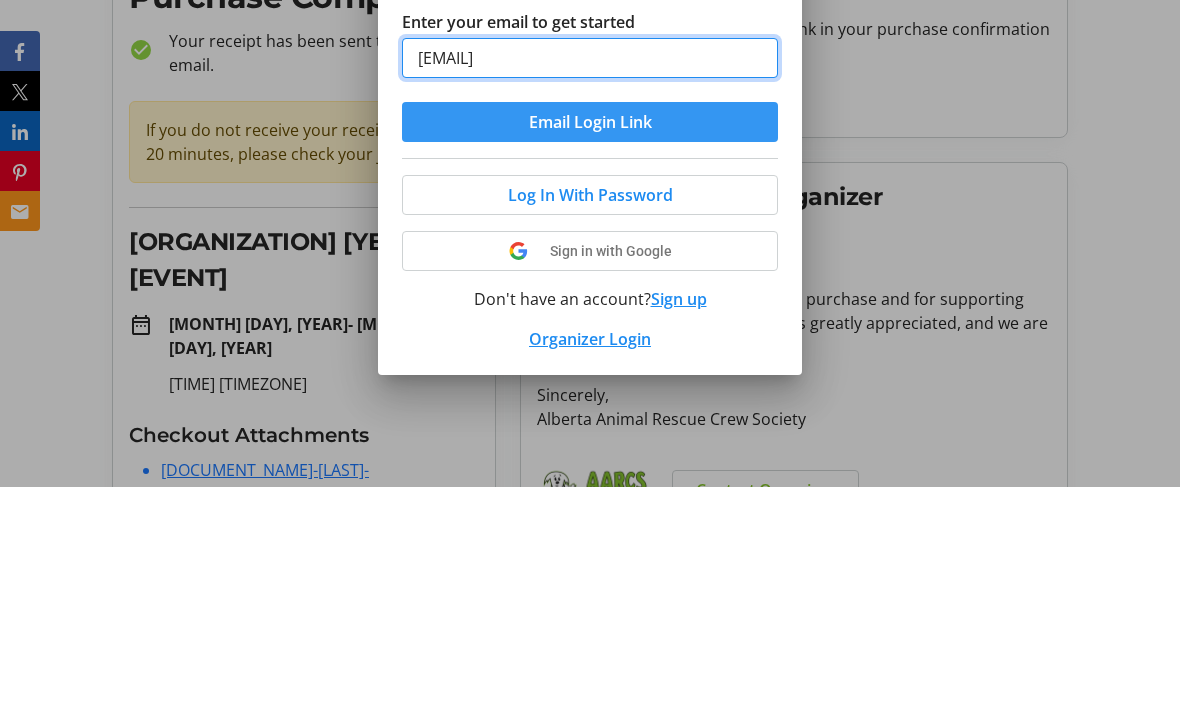 type on "[EMAIL]" 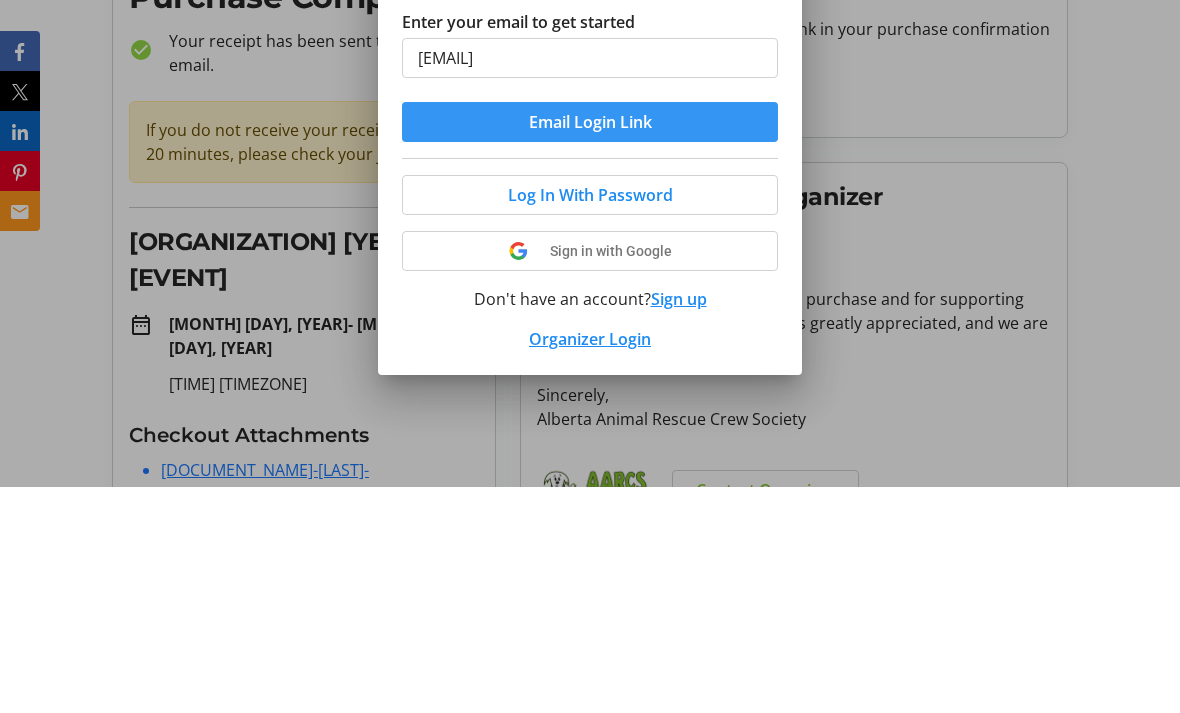 click at bounding box center [590, 348] 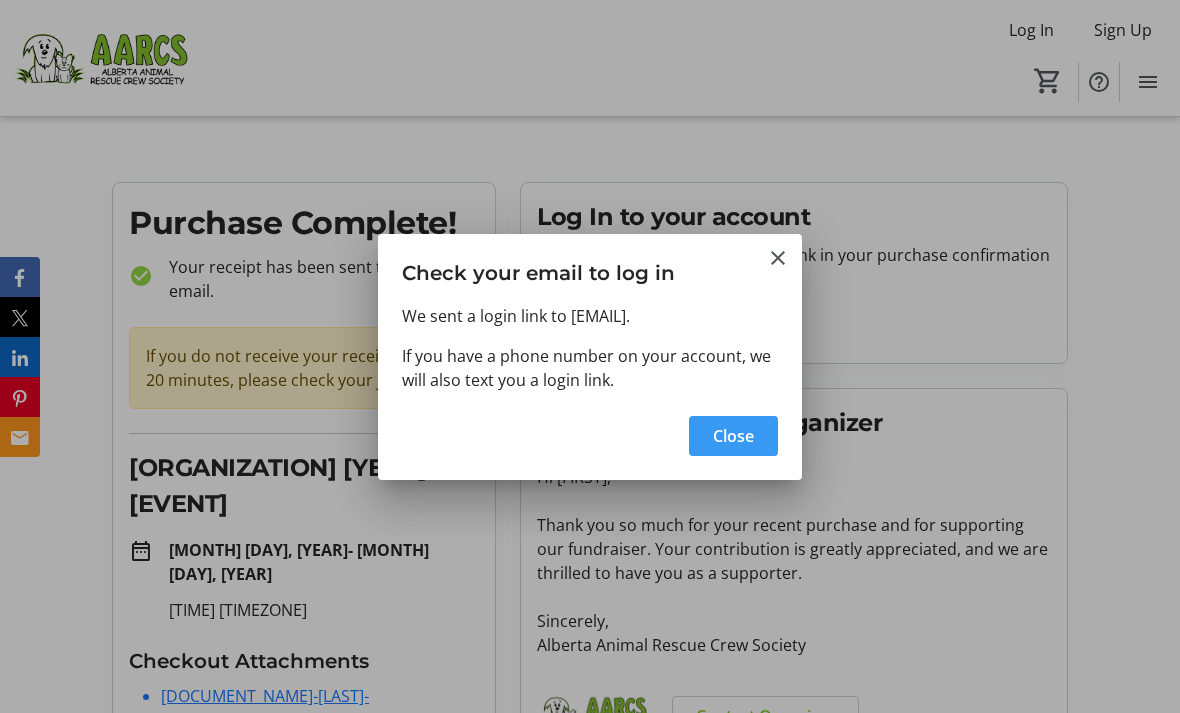click at bounding box center [778, 258] 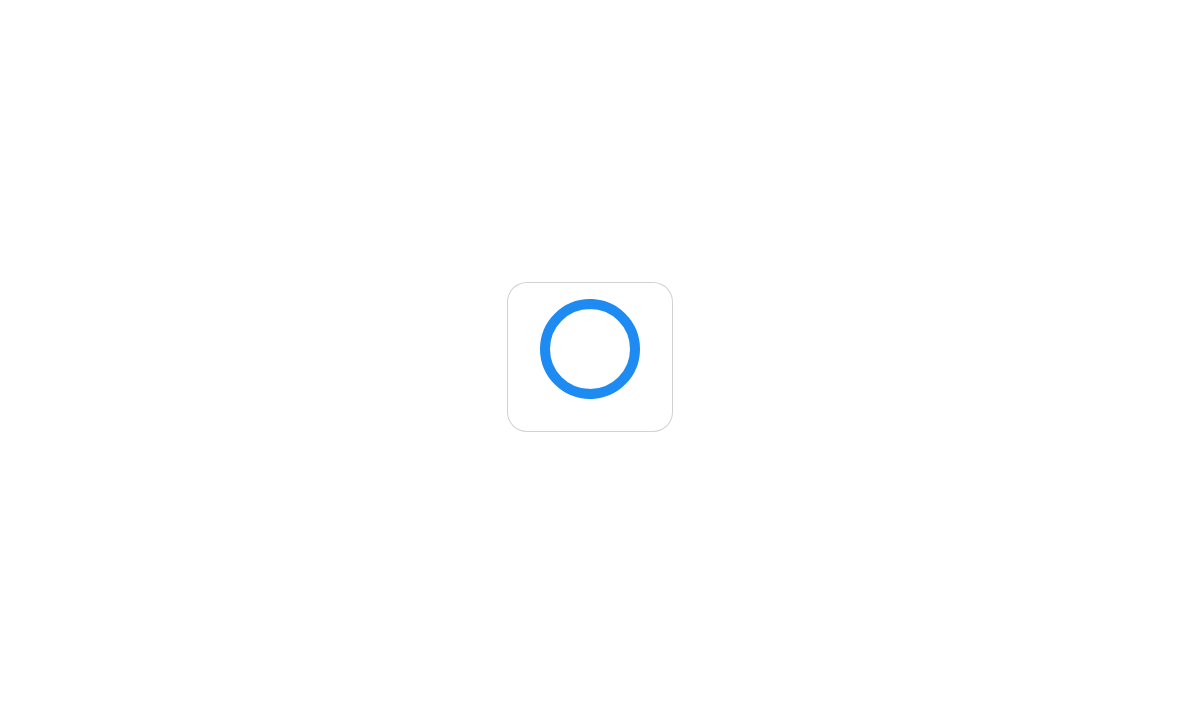 scroll, scrollTop: 0, scrollLeft: 0, axis: both 